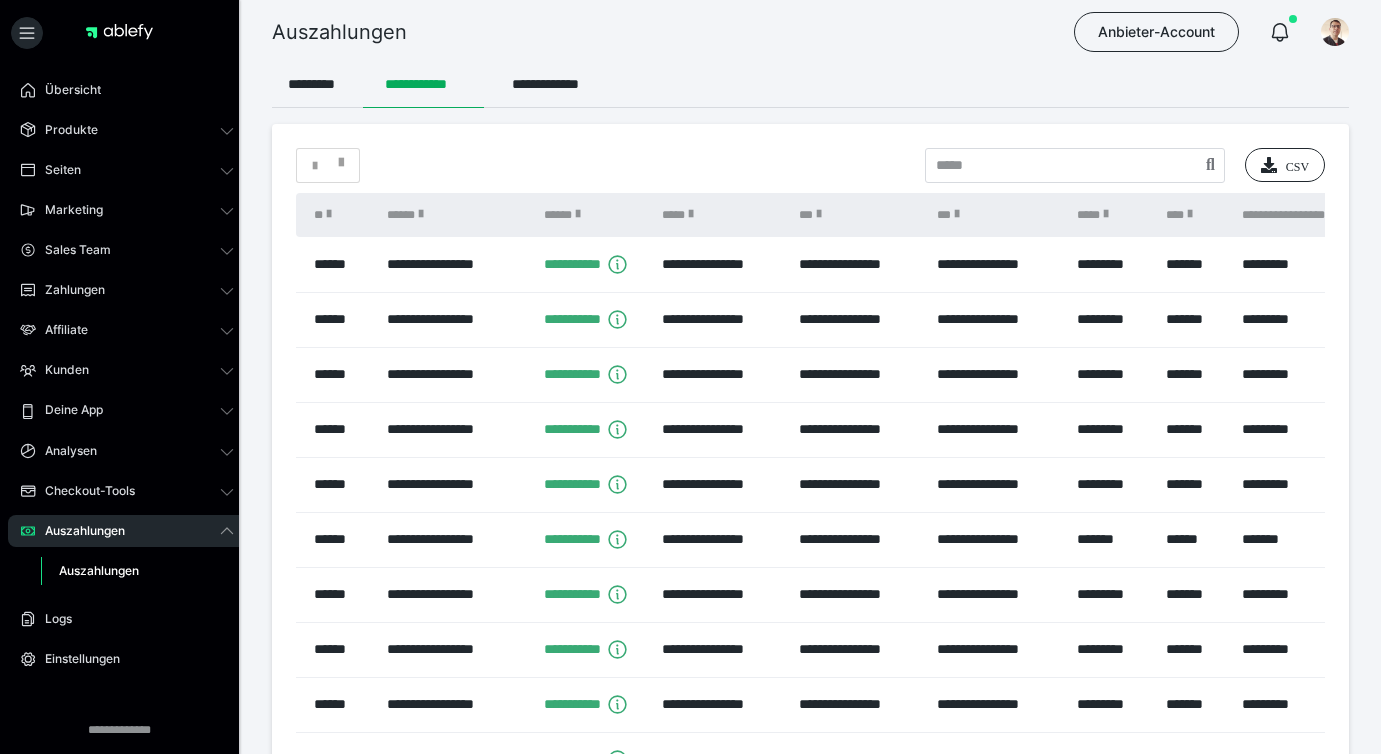 scroll, scrollTop: 0, scrollLeft: 0, axis: both 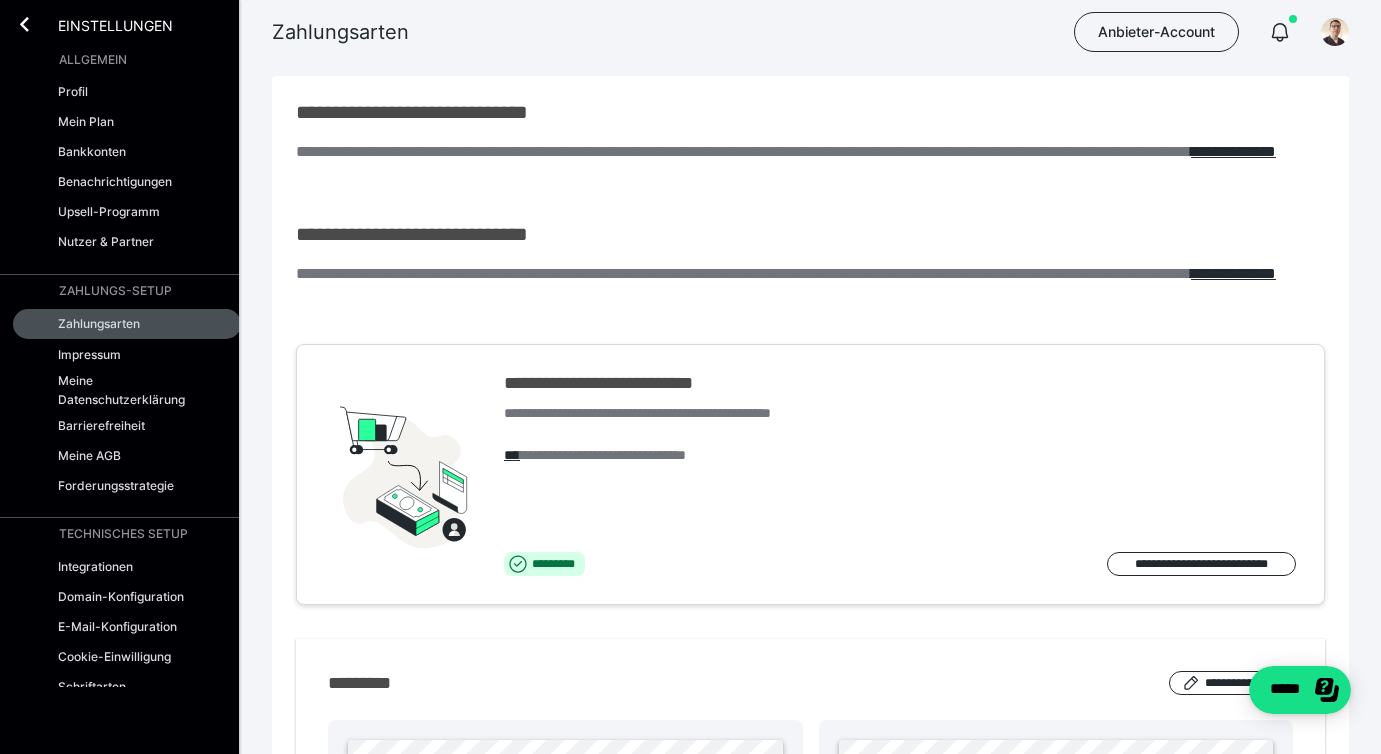 click on "**********" at bounding box center [810, 515] 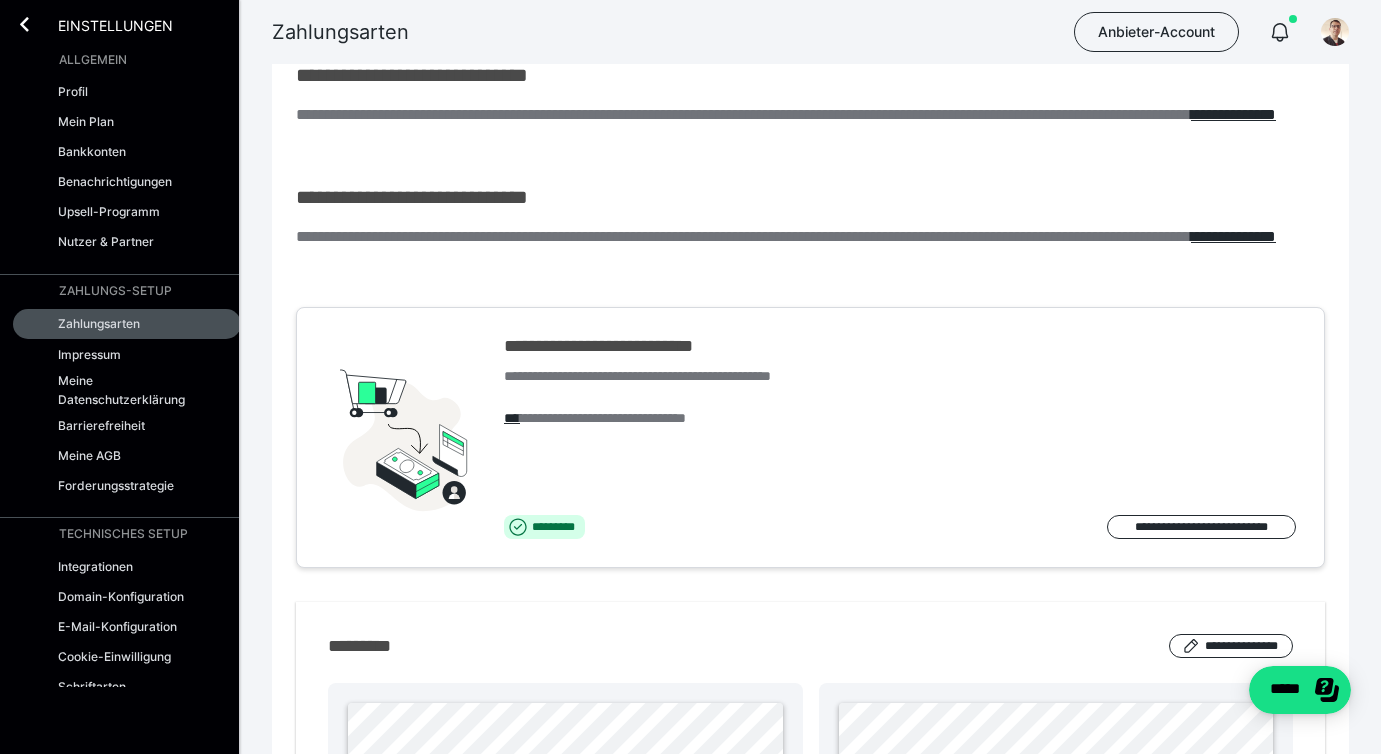 scroll, scrollTop: 0, scrollLeft: 0, axis: both 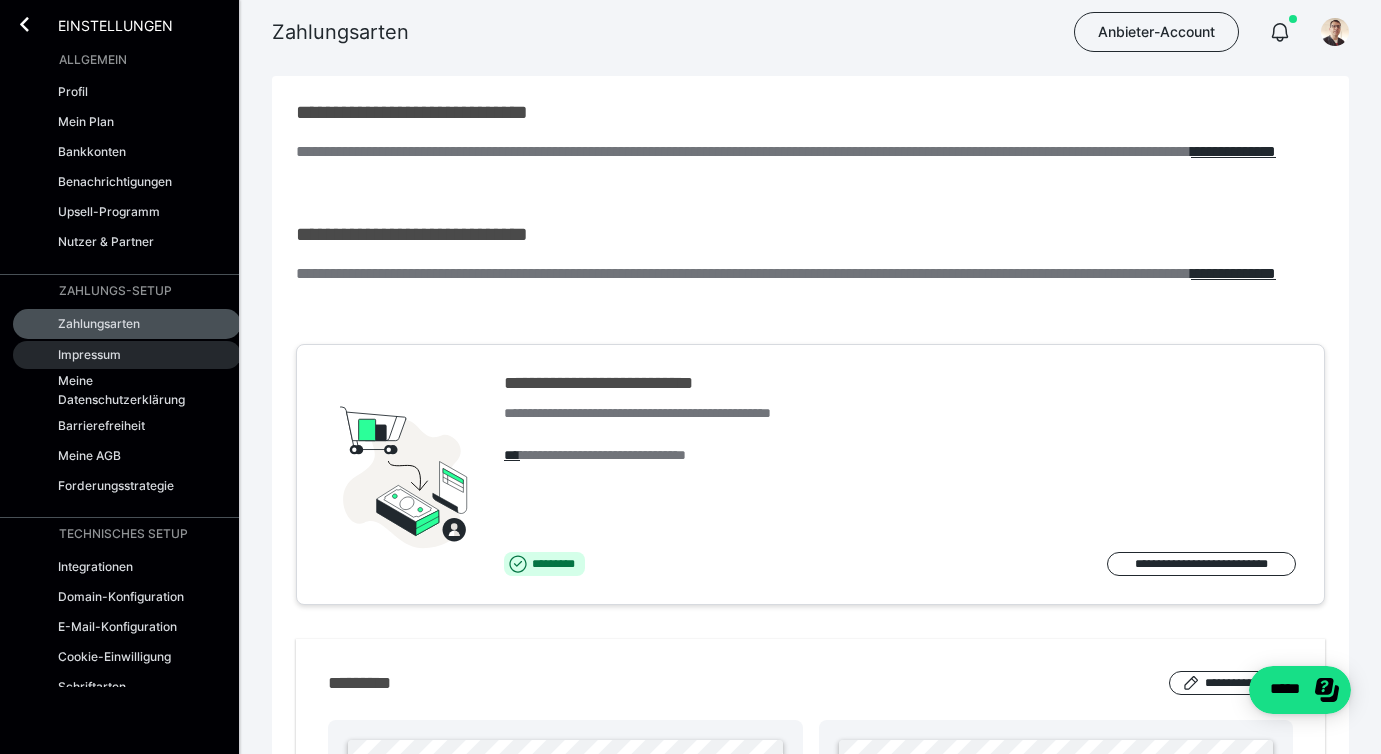 click on "Impressum" at bounding box center [89, 354] 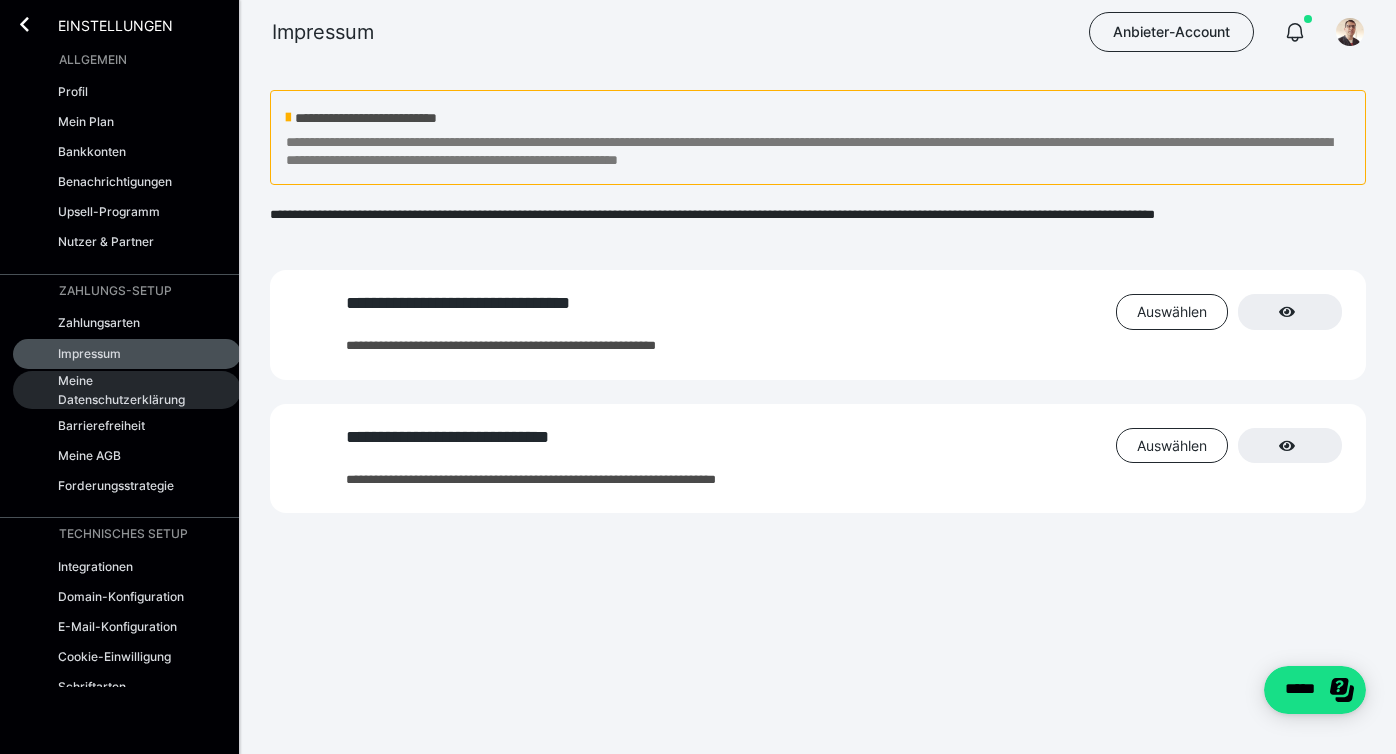 click on "Meine Datenschutzerklärung" at bounding box center (125, 390) 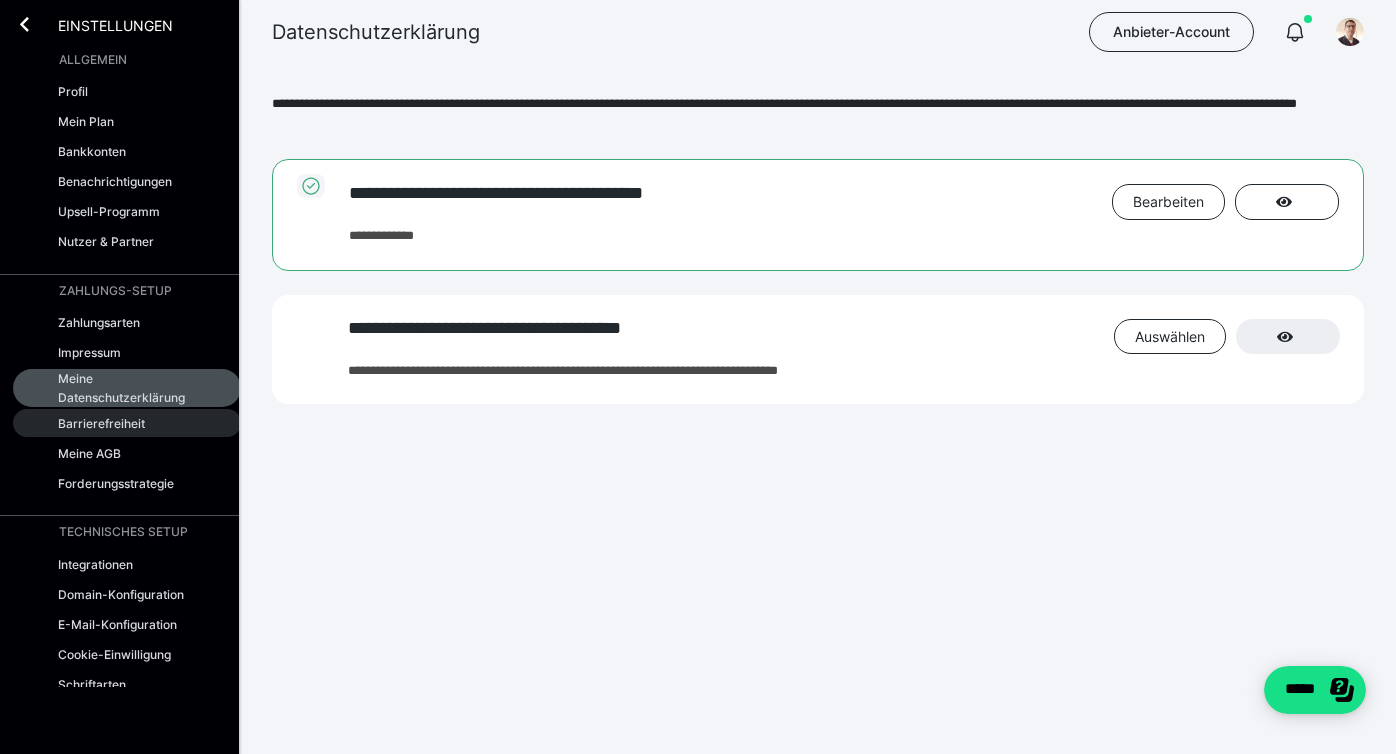 click on "Barrierefreiheit" at bounding box center [101, 423] 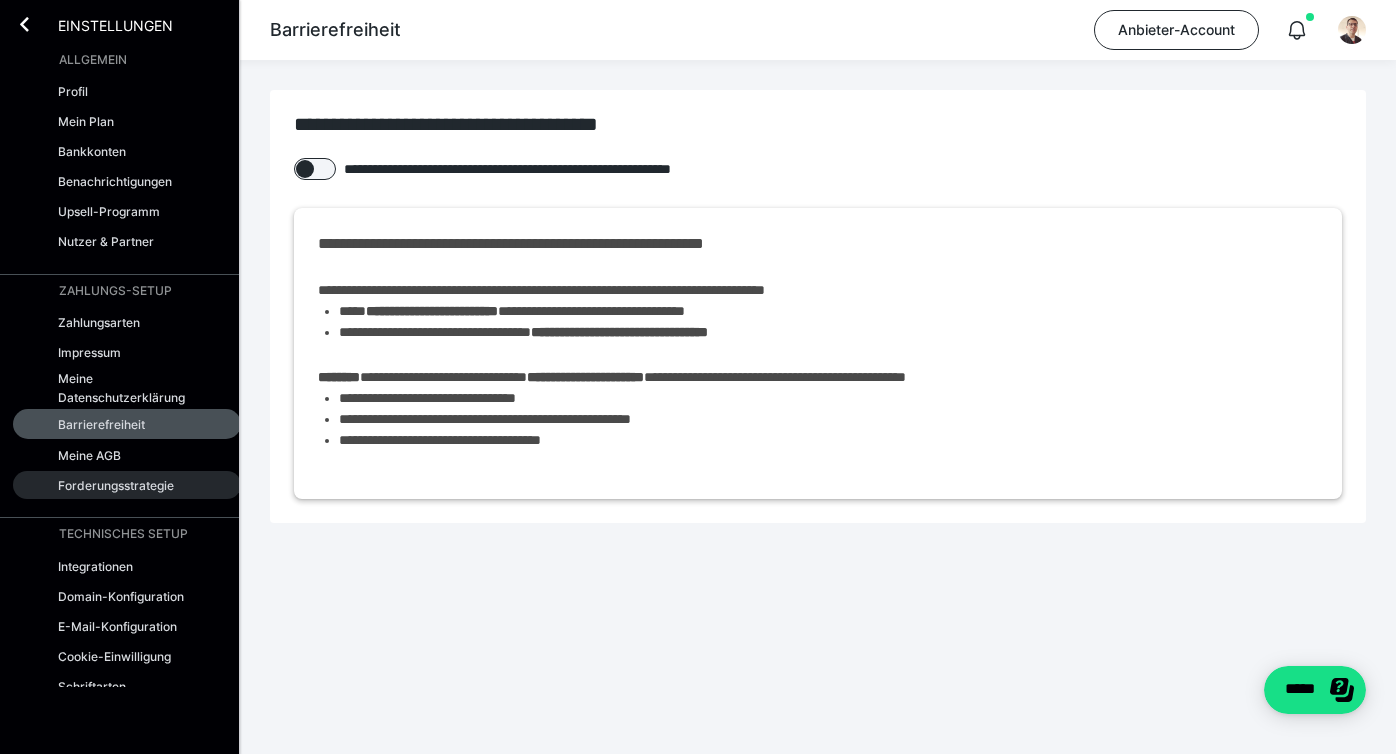 click on "Forderungsstrategie" at bounding box center [116, 485] 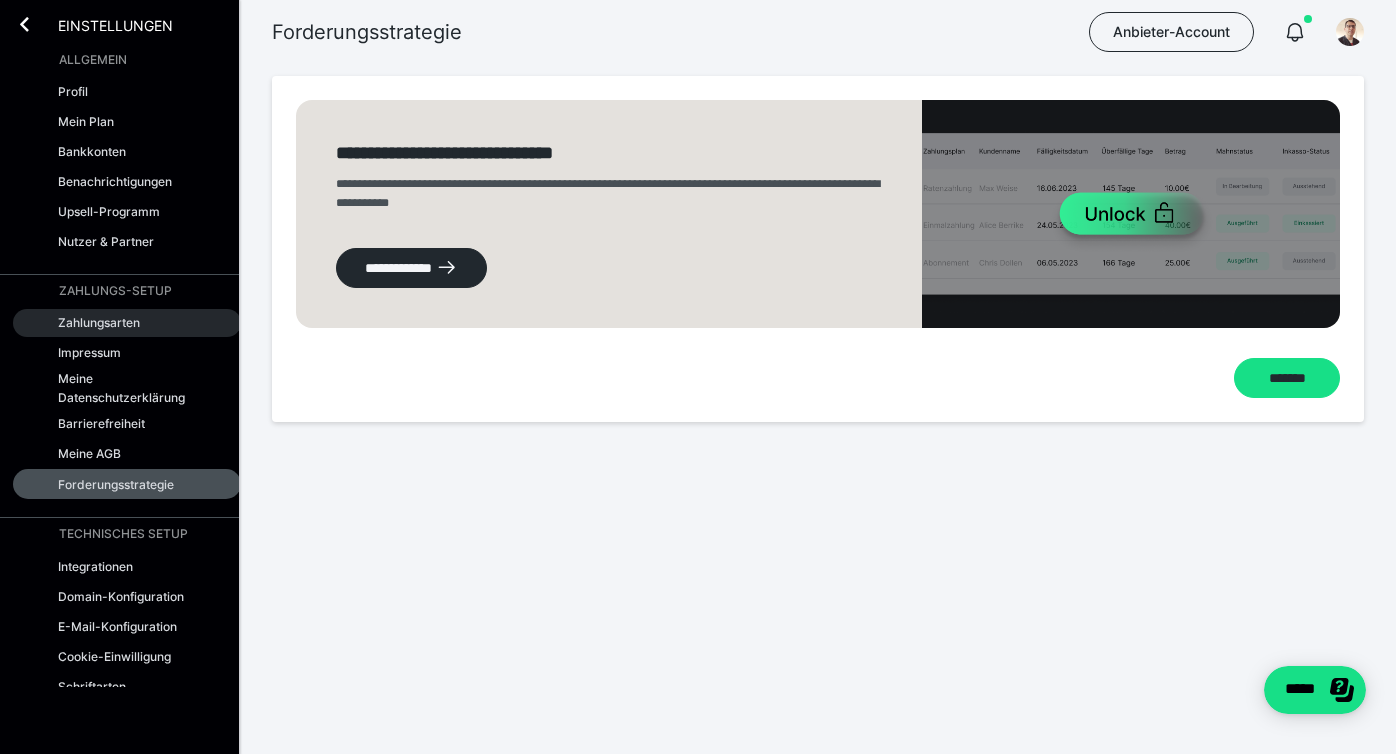 click on "Zahlungsarten" at bounding box center (99, 322) 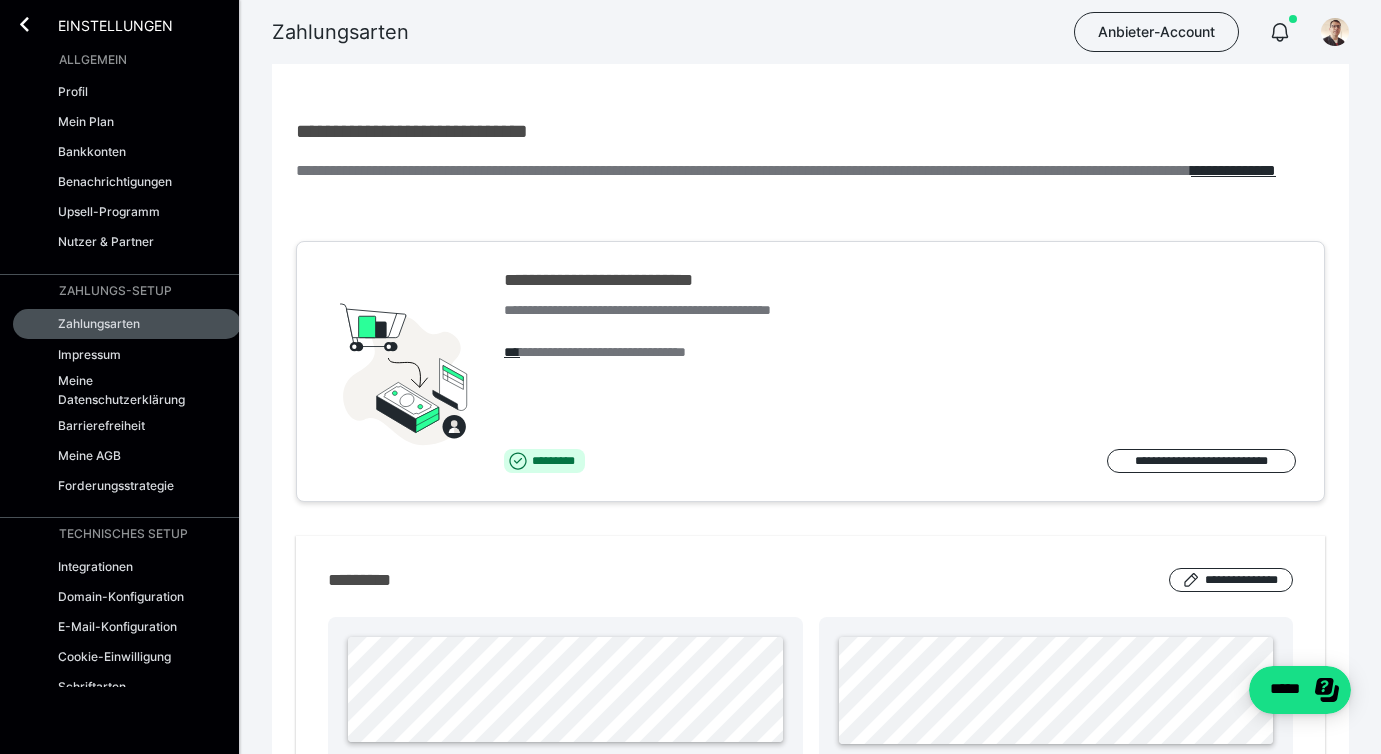 scroll, scrollTop: 0, scrollLeft: 0, axis: both 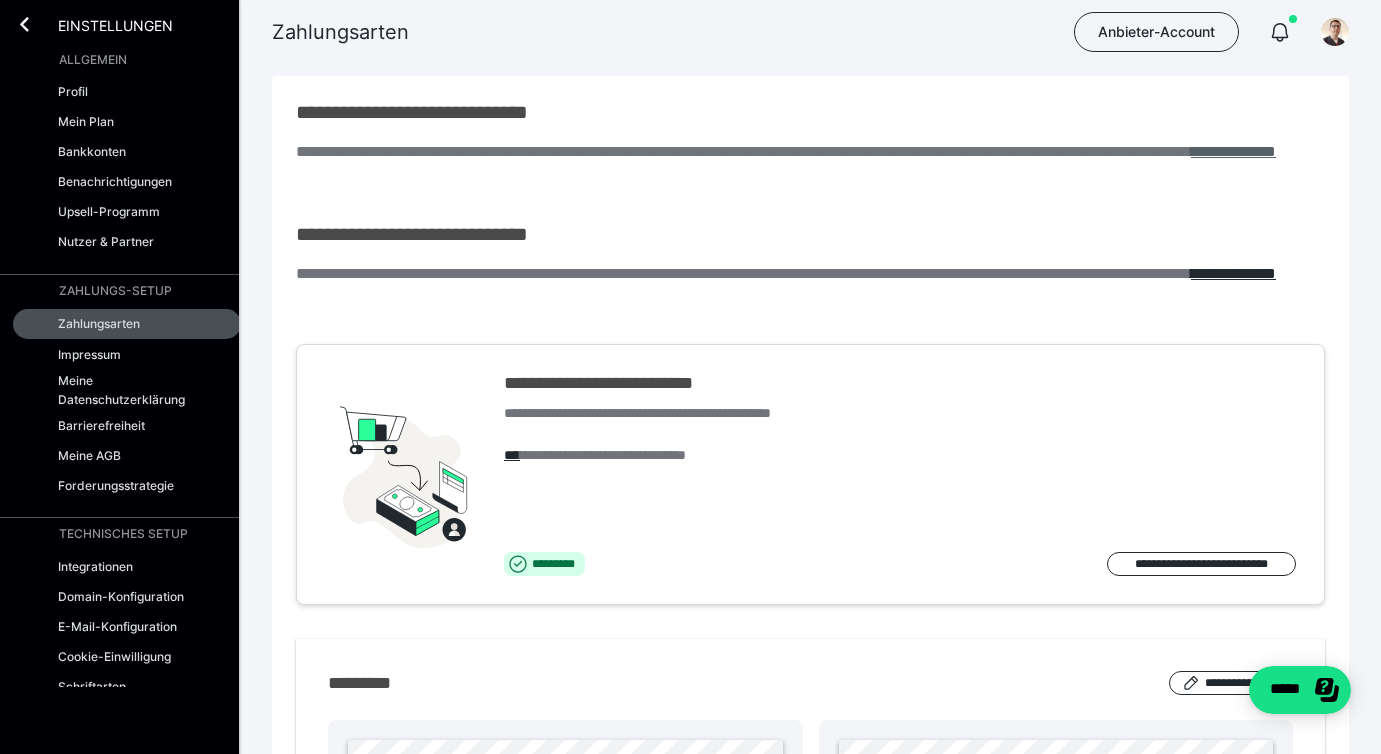 click on "**********" at bounding box center (1233, 151) 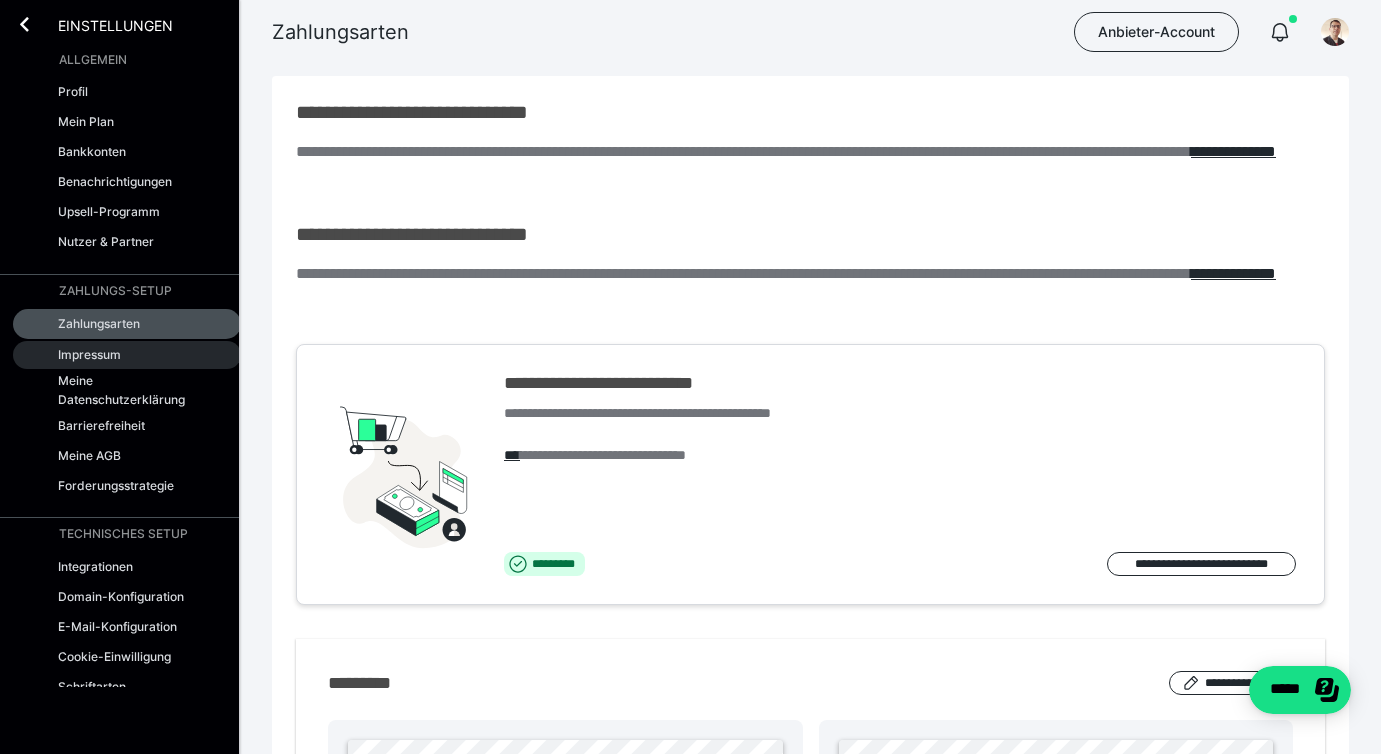 click on "Impressum" at bounding box center (89, 354) 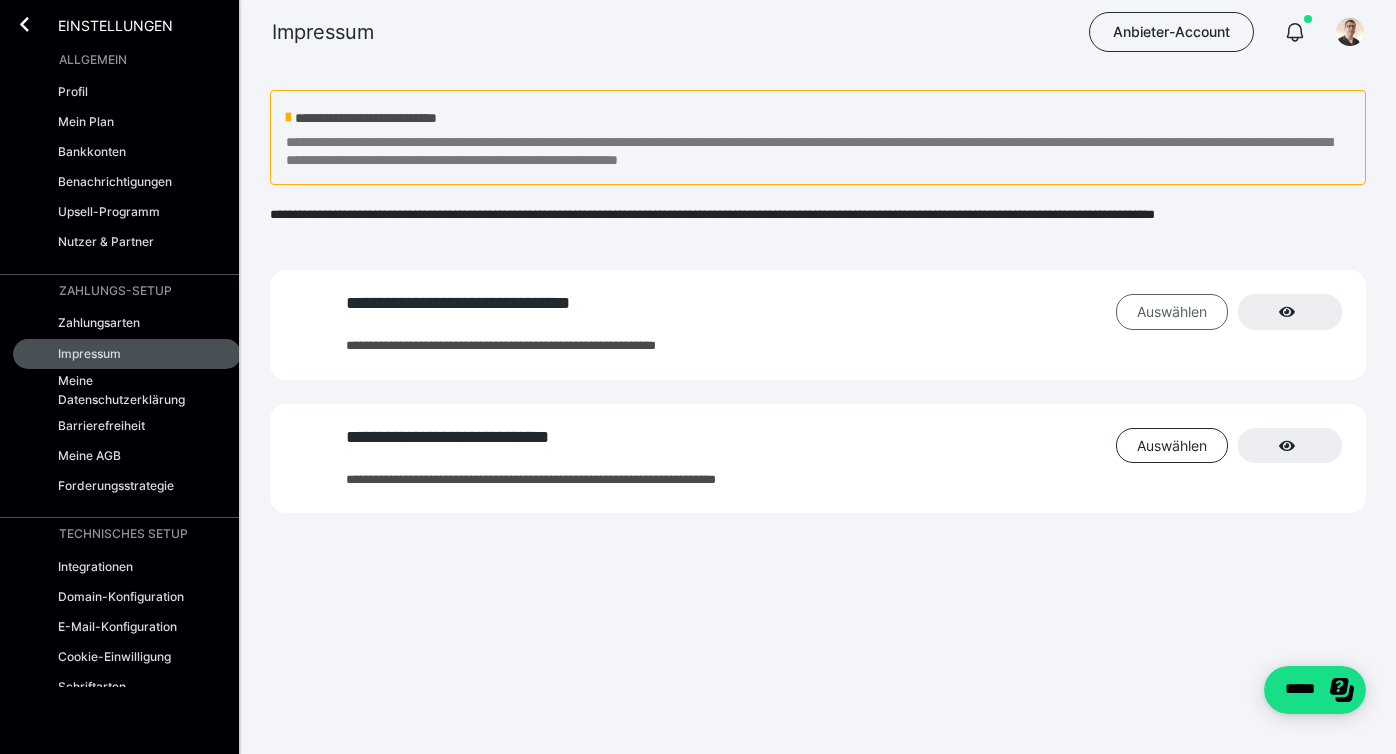click on "Auswählen" at bounding box center [1172, 311] 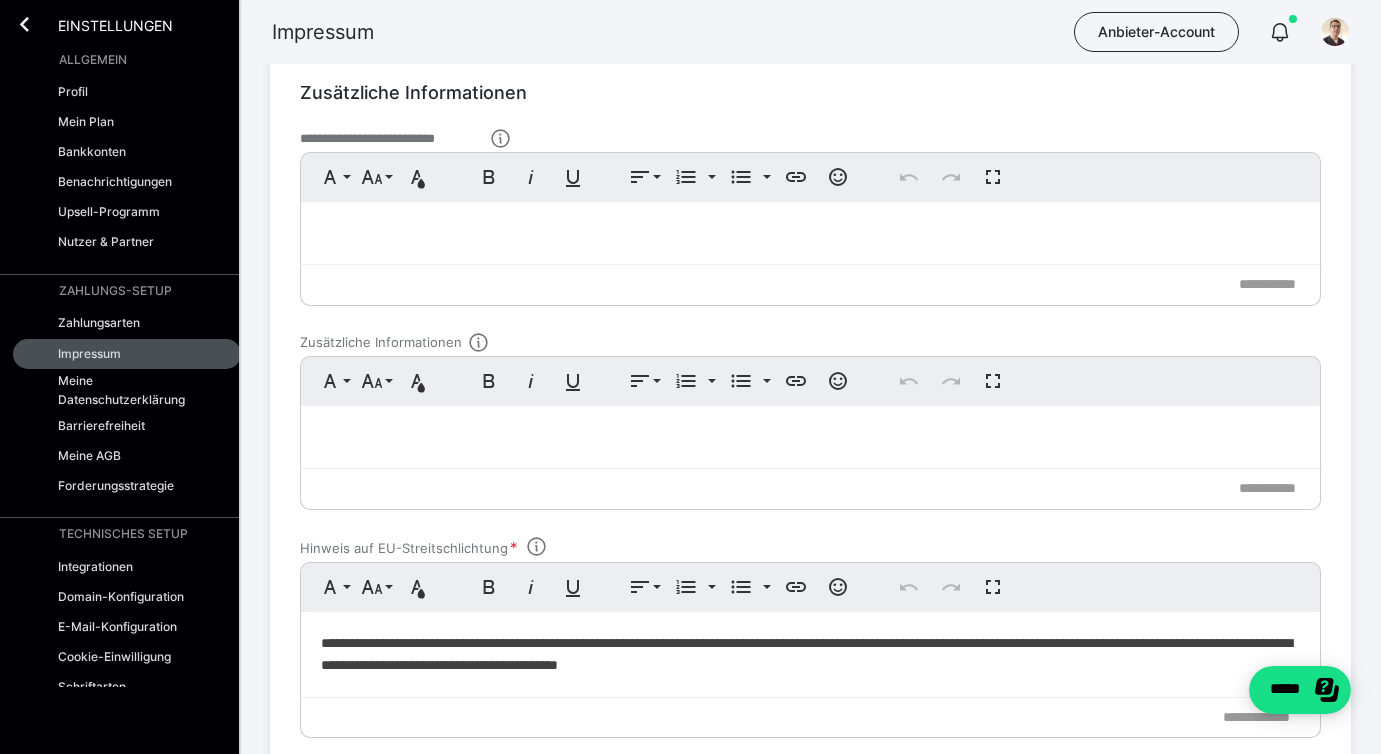 scroll, scrollTop: 434, scrollLeft: 0, axis: vertical 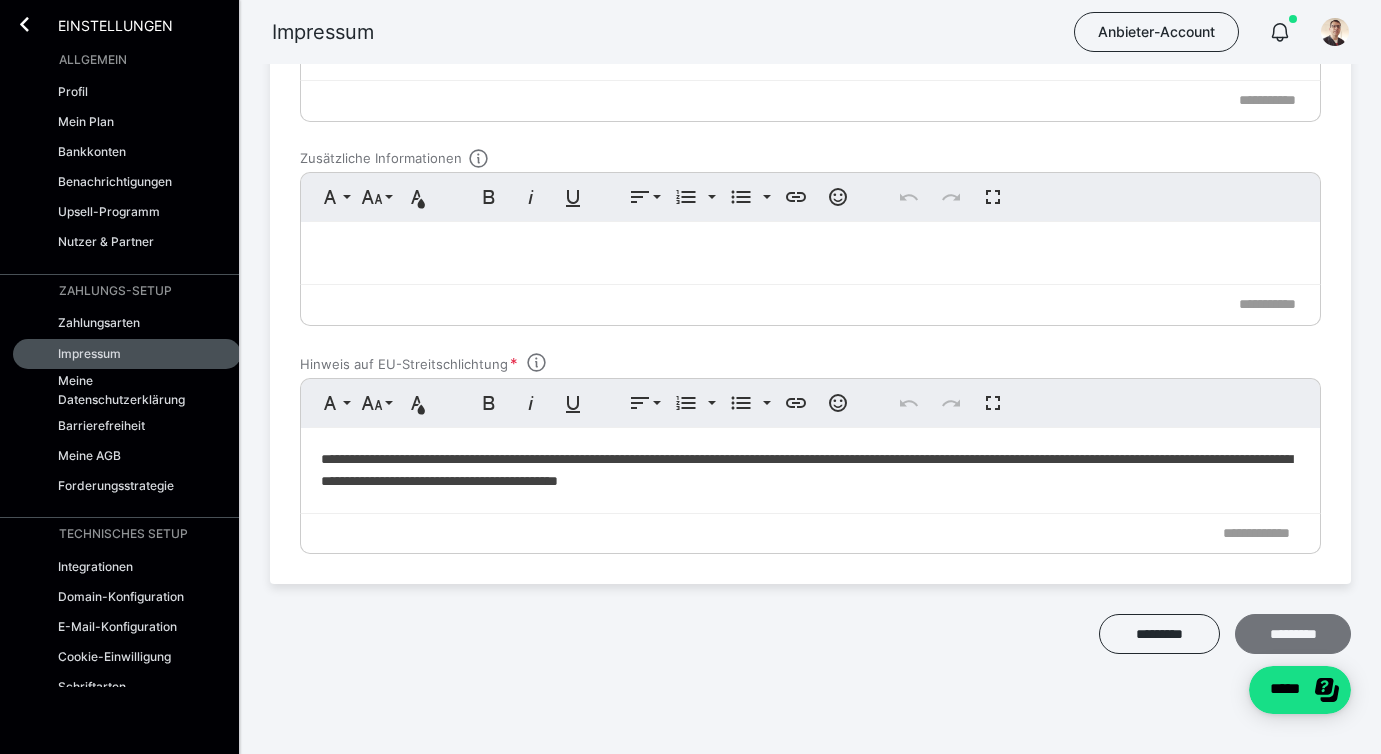click on "*********" at bounding box center (1293, 634) 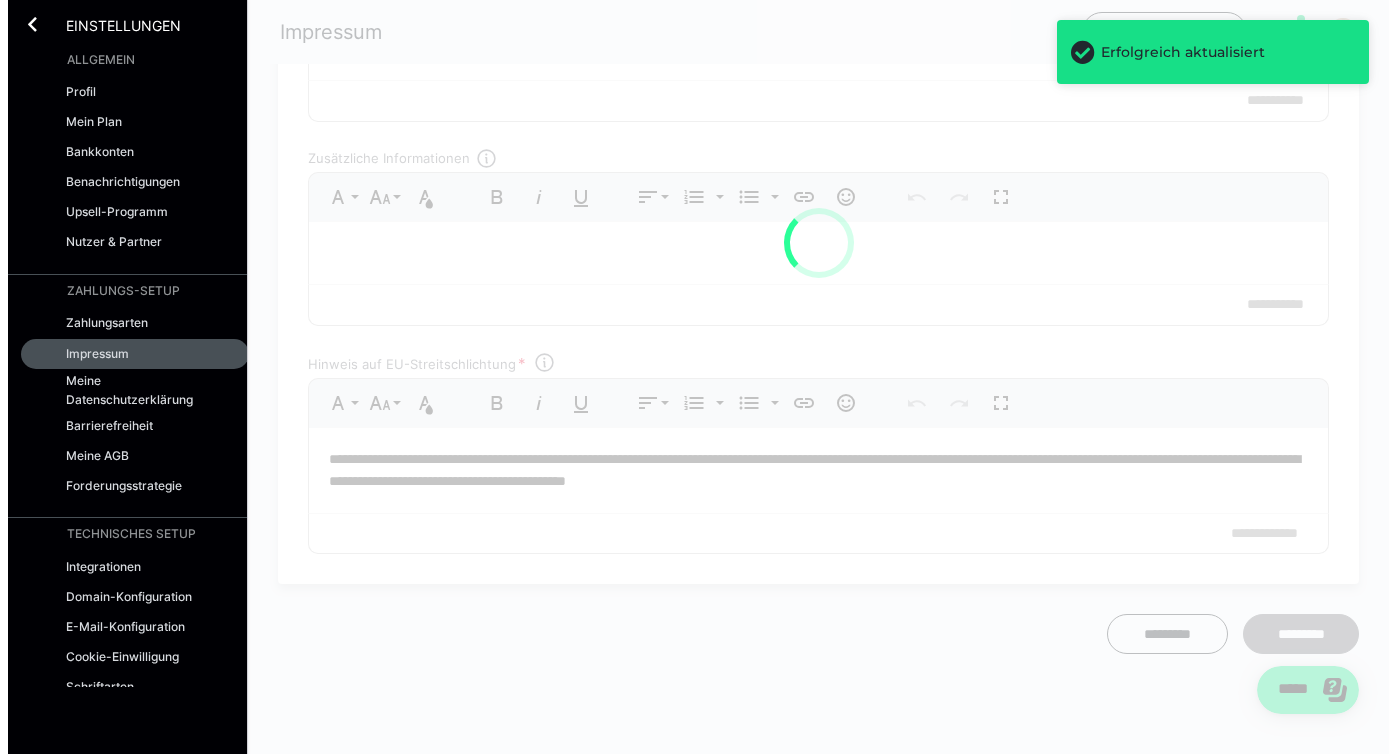 scroll, scrollTop: 0, scrollLeft: 0, axis: both 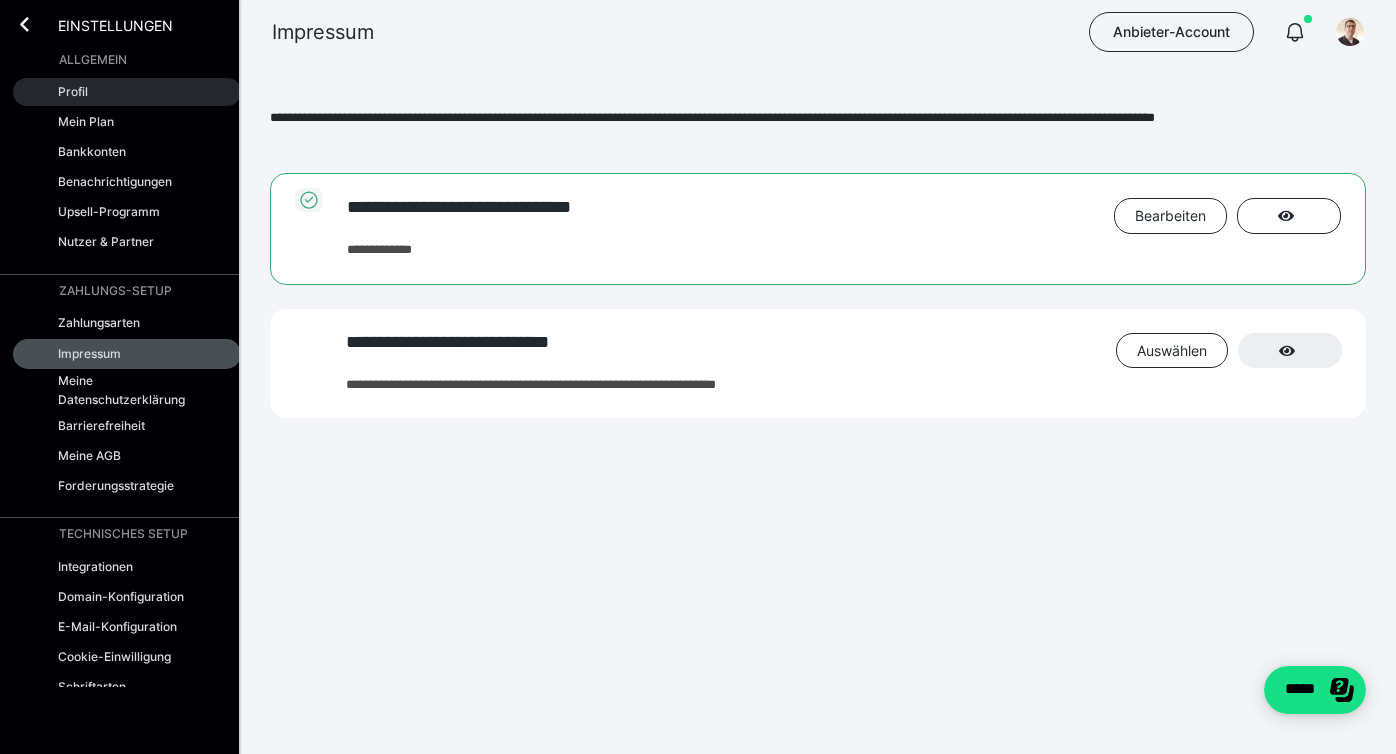 click on "Profil" at bounding box center (127, 92) 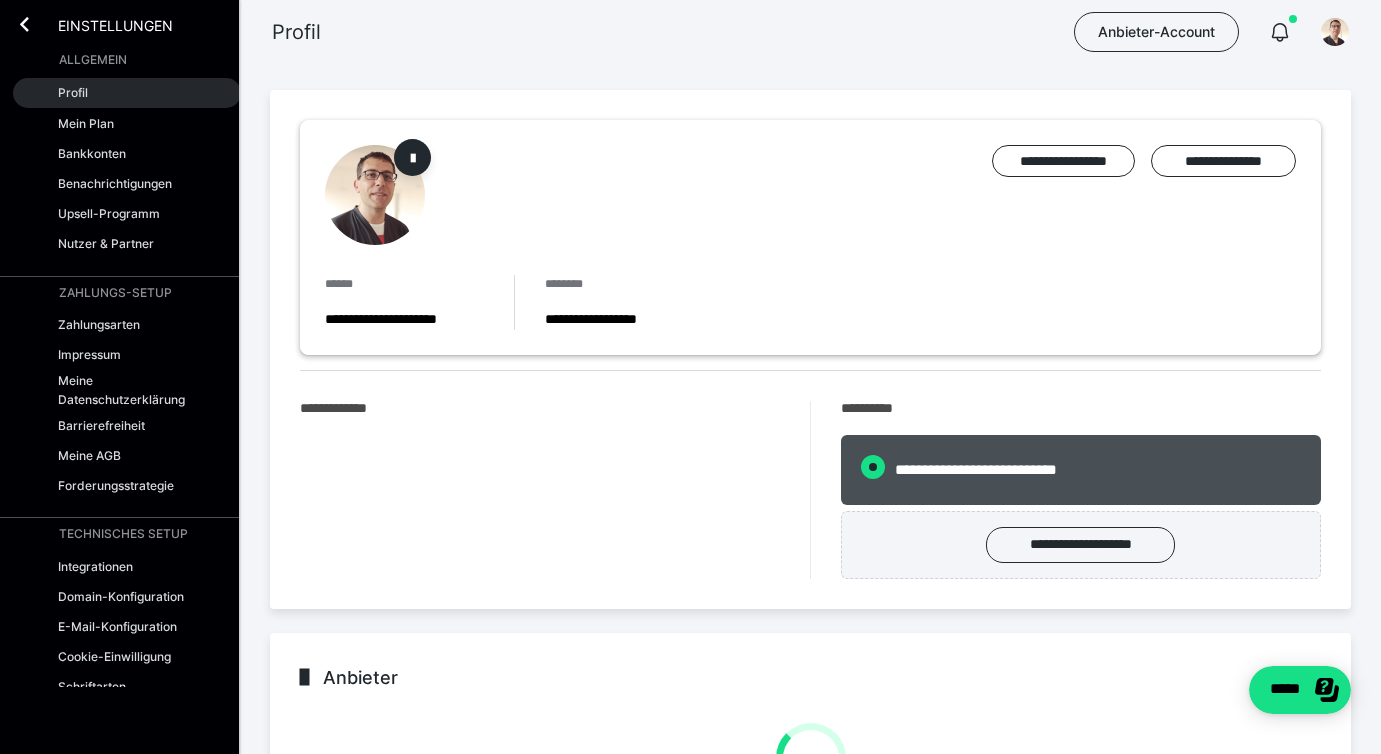 radio on "****" 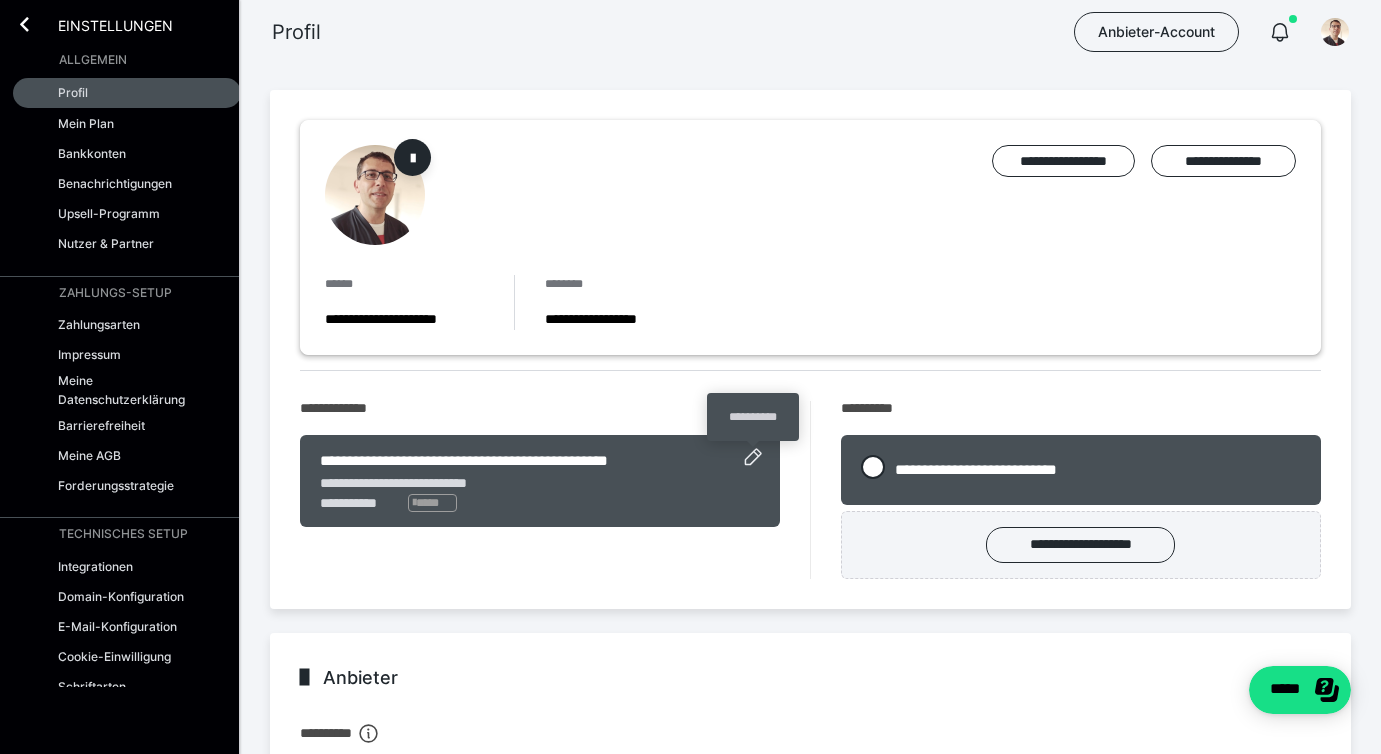 click 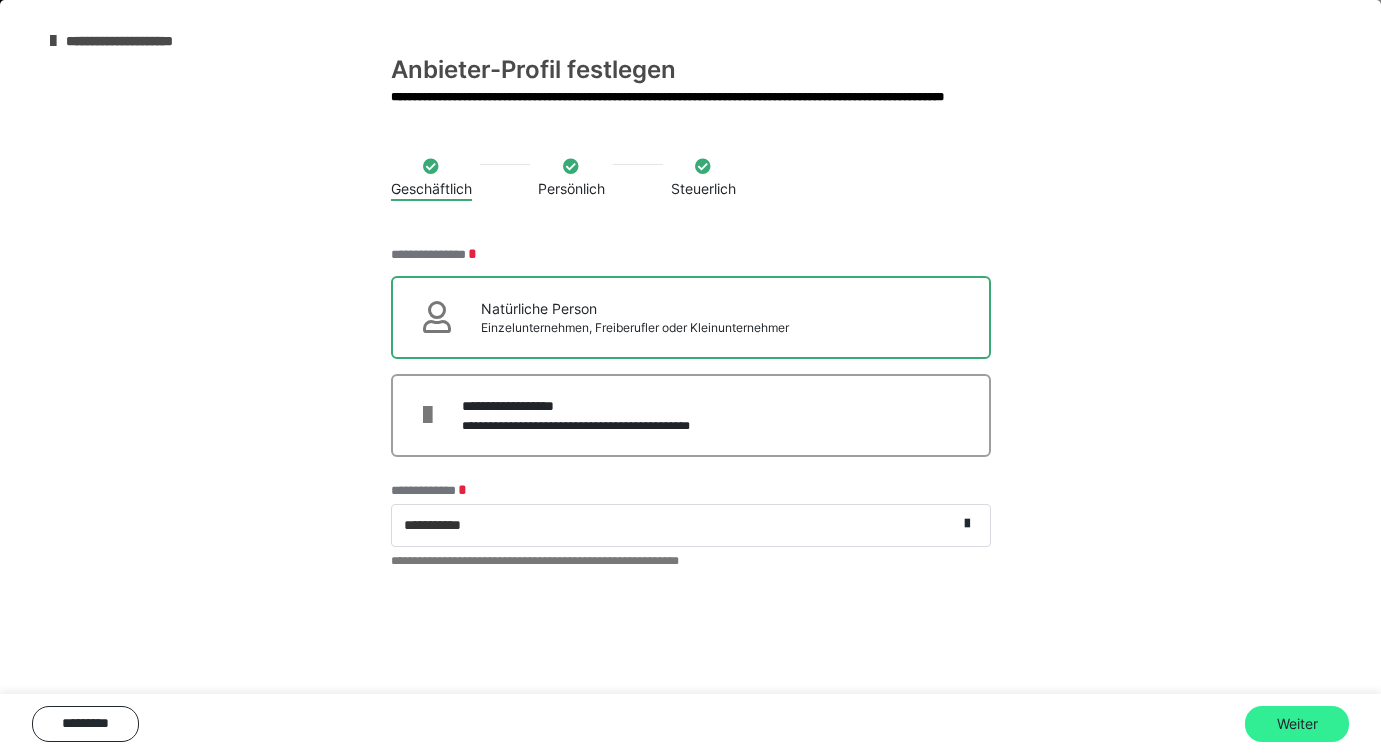 click on "Weiter" at bounding box center (1297, 724) 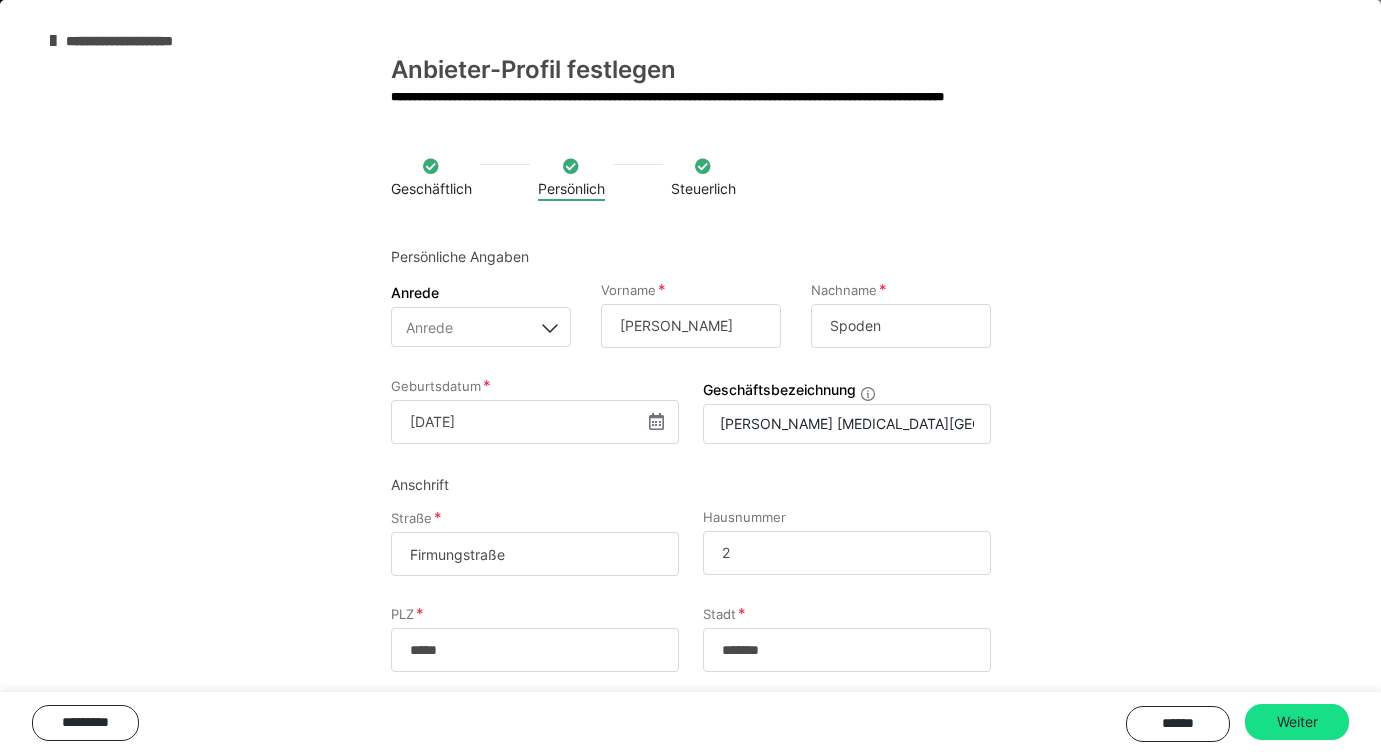 scroll, scrollTop: 0, scrollLeft: 0, axis: both 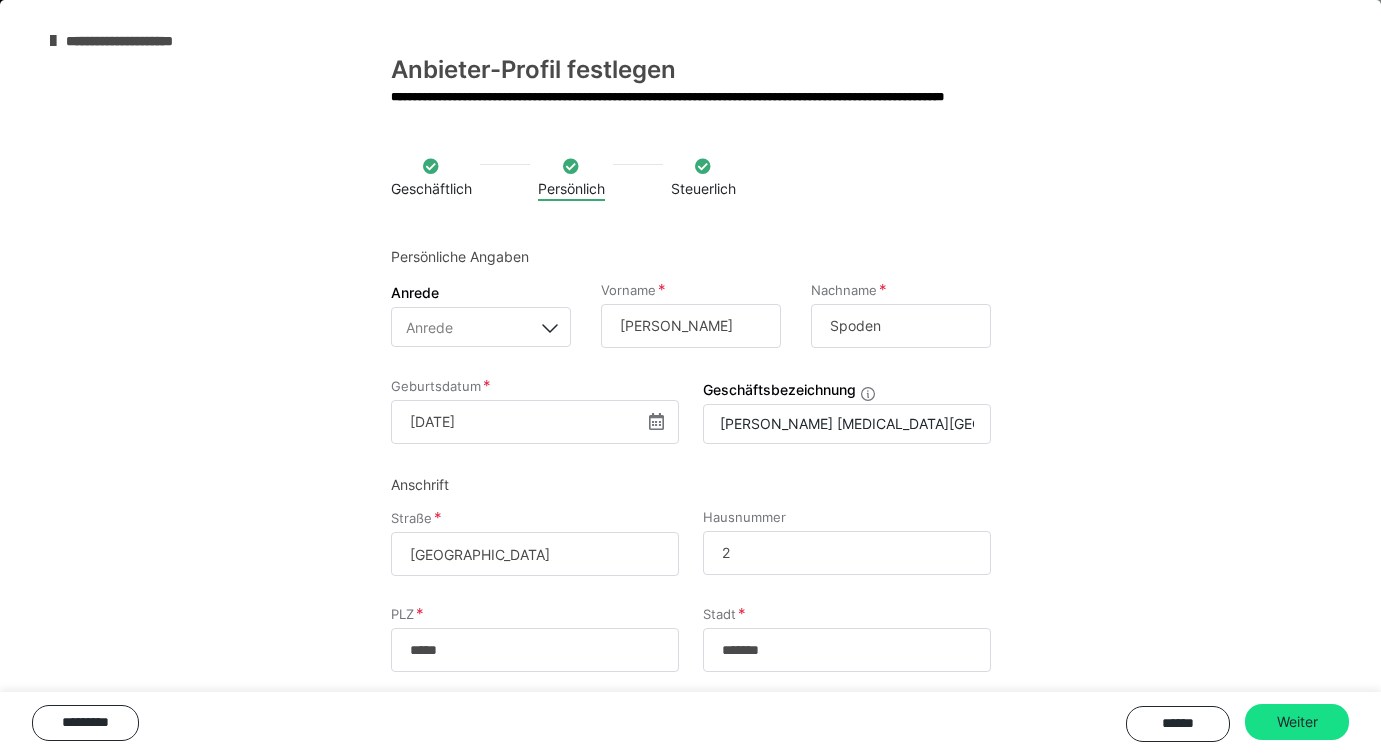 type on "Friedrichstraße" 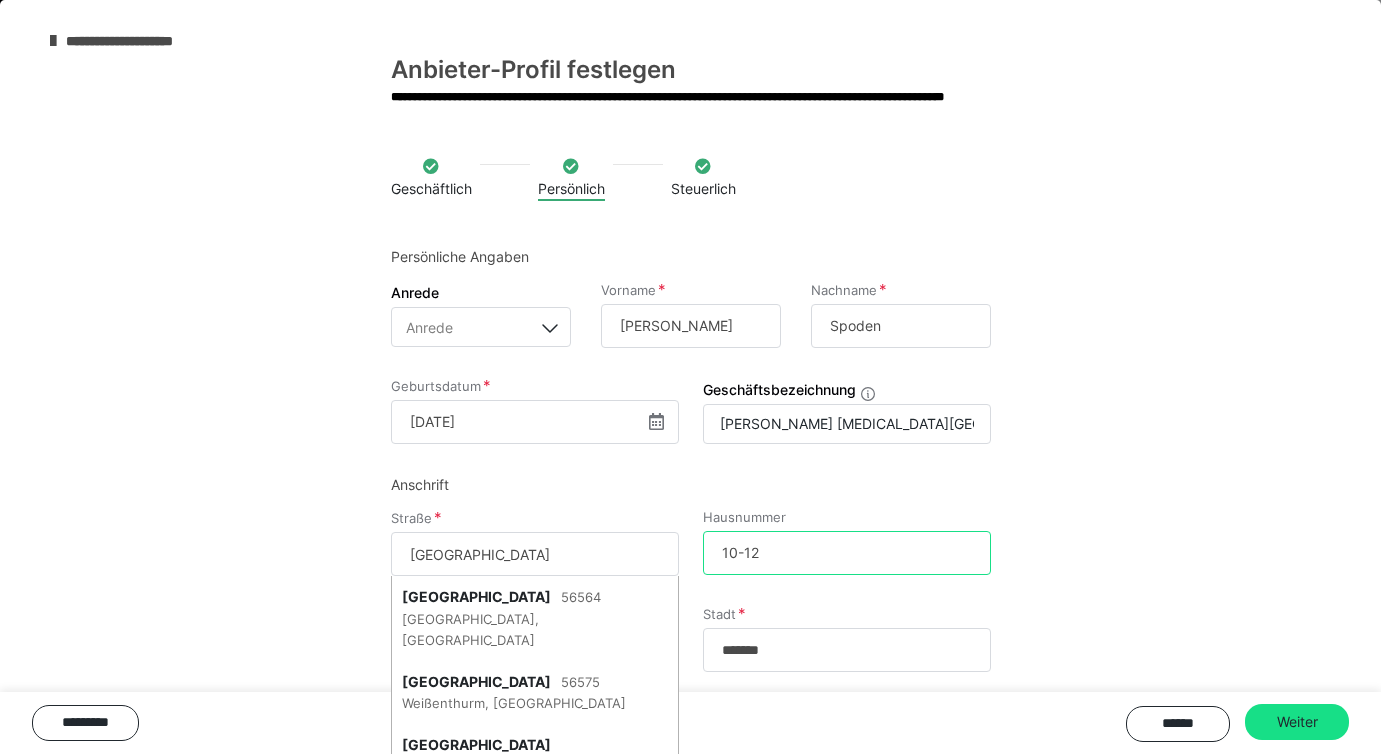 type on "10-12" 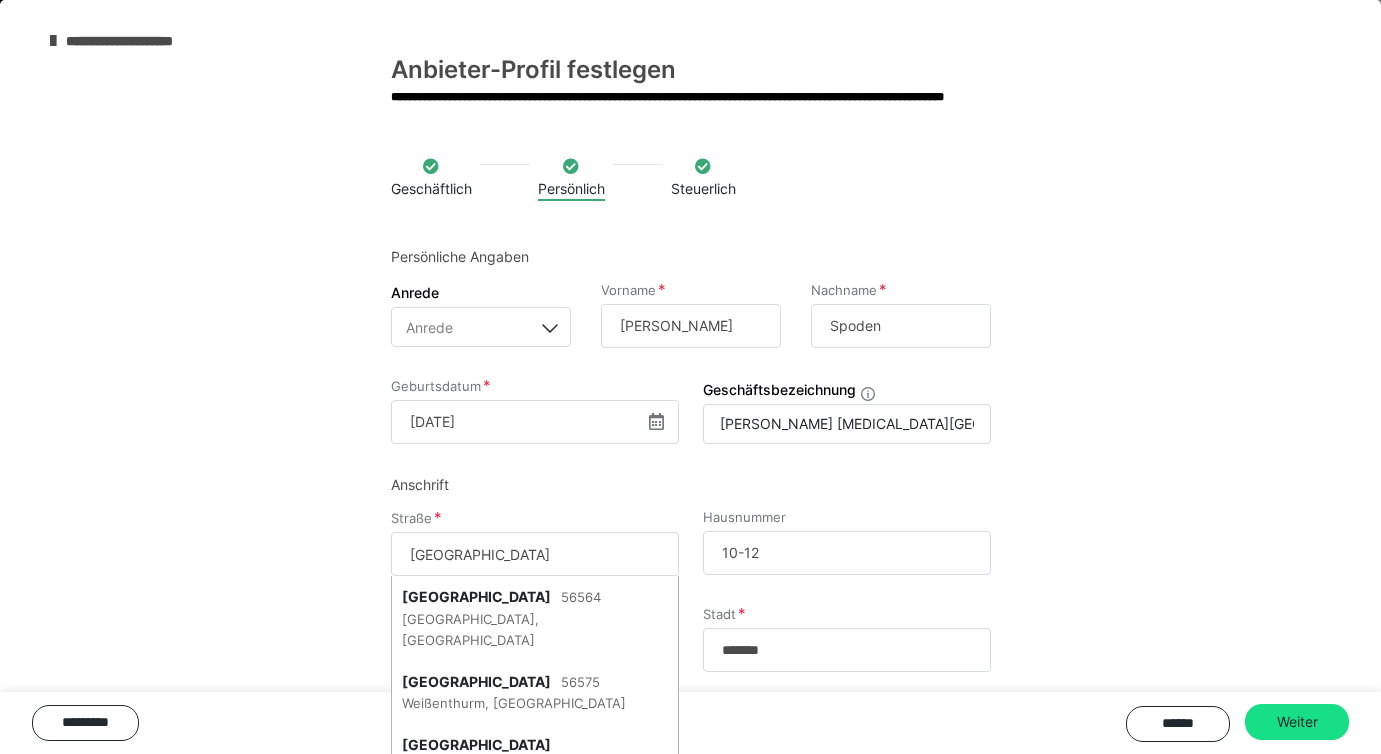 scroll, scrollTop: 0, scrollLeft: 0, axis: both 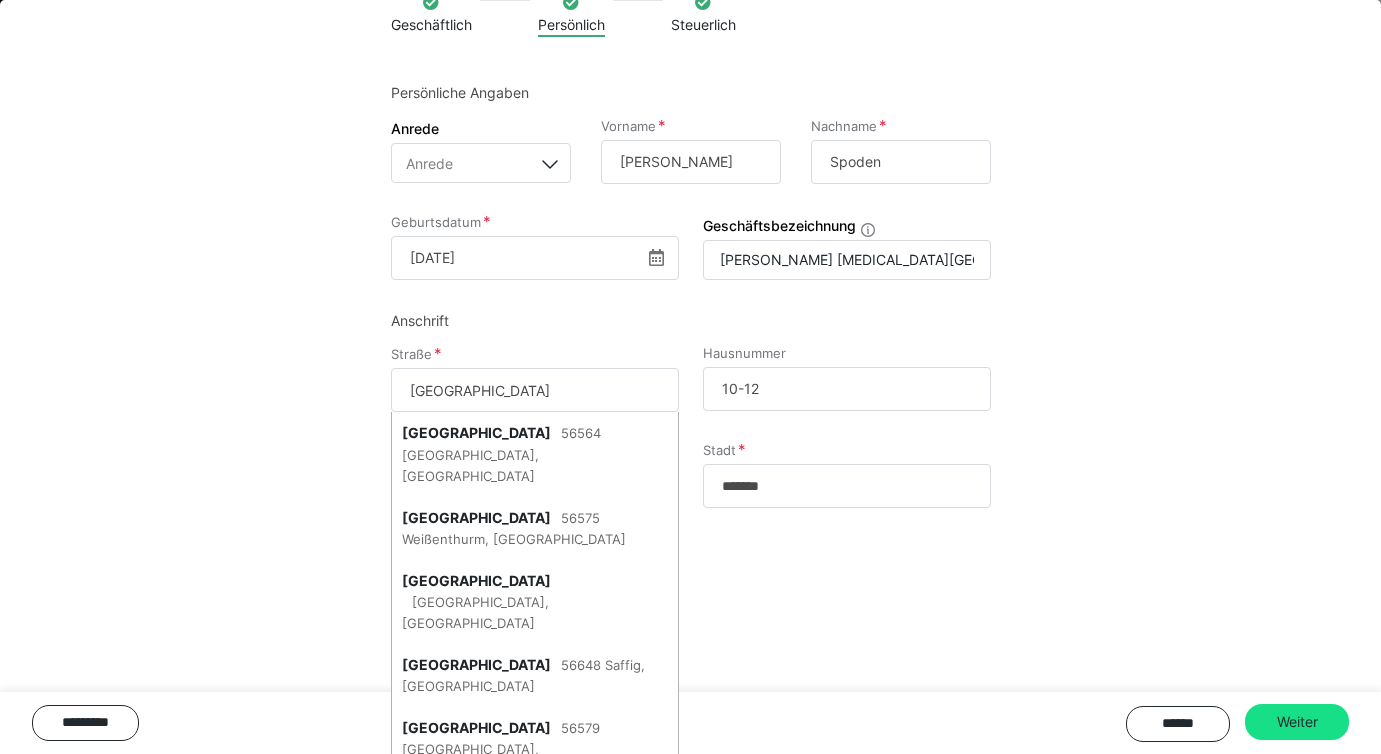 click on "Geschäftlich Persönlich Steuerlich Persönliche Angaben Anrede Anrede Vorname David Nachname Spoden Geburtsdatum 01.05.1976 ‹ Mai 1976 › Mo Di Mi Do Fr Sa So 26 27 28 29 30 1 2 3 4 5 6 7 8 9 10 11 12 13 14 15 16 17 18 19 20 21 22 23 24 25 26 27 28 29 30 31 1 2 3 4 5 6 Geschäftsbezeichnung David Spoden Tai Chi Zentrum Koblenz Anschrift Straße Friedrichstraße Friedrichstraße 56564 Neuwied, Deutschland Friedrichstraße 56575 Weißenthurm, Deutschland Friedrichstraße 56626 Andernach, Deutschland Friedrichstraße 56648 Saffig, Deutschland Friedrichstraße 56579 Rengsdorf, Deutschland Hausnummer 10-12 PLZ ***** Stadt ******* Kontakt Telefonnummer +49 2613 09090 ********* ****** Weiter" at bounding box center (690, 337) 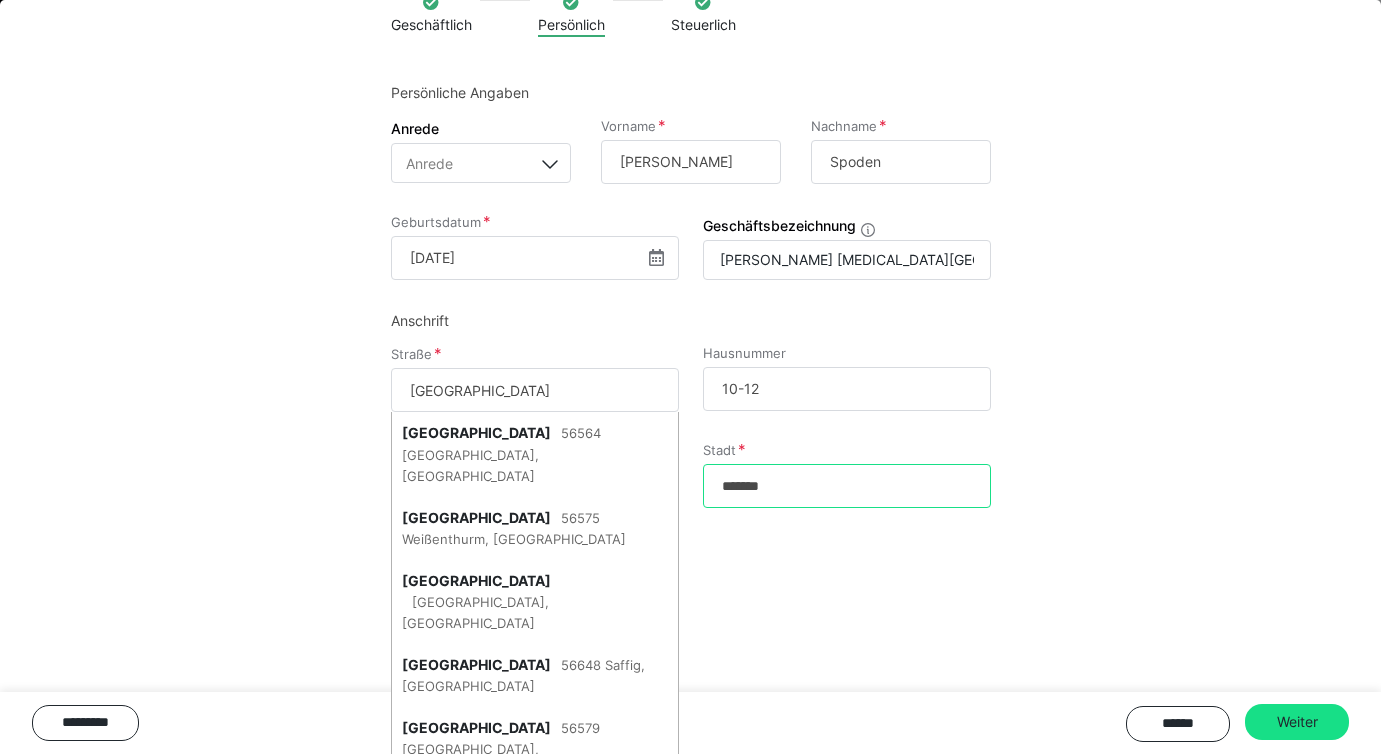 click on "*******" at bounding box center (847, 486) 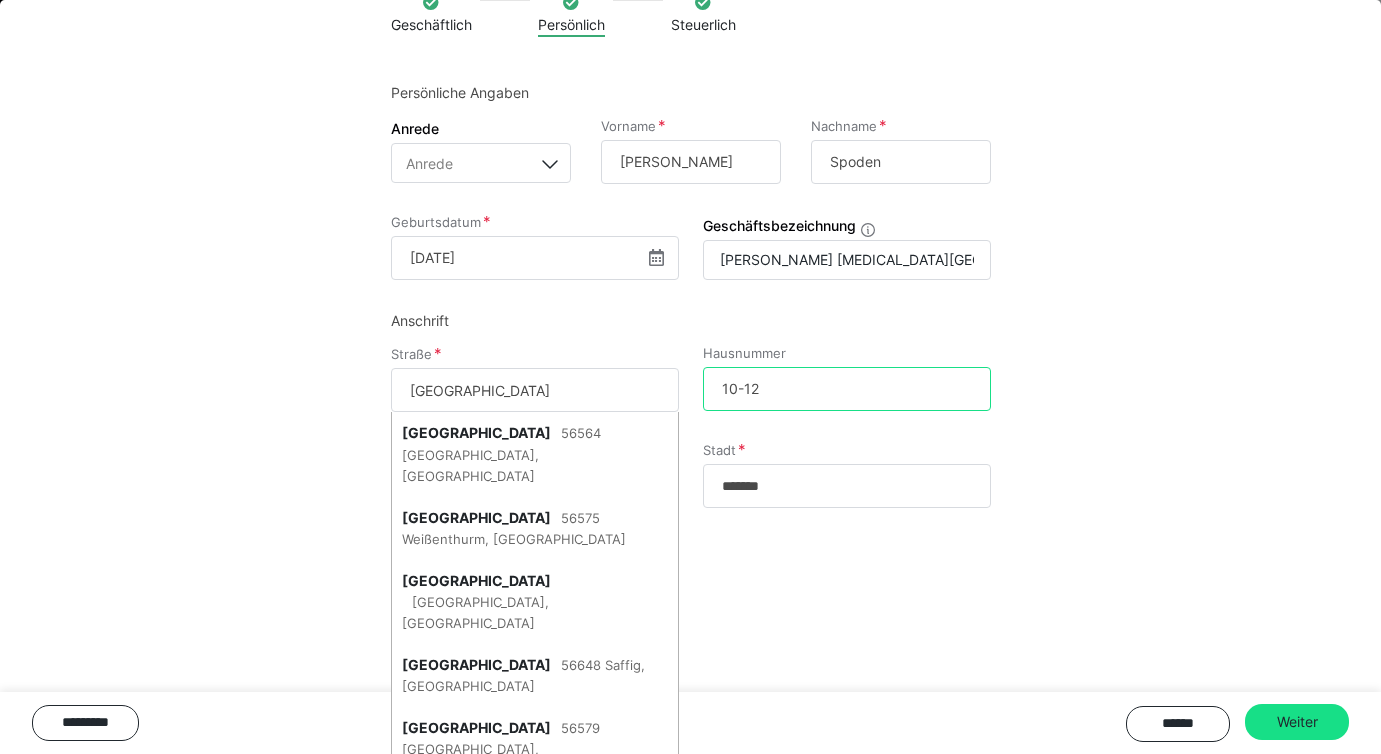 click on "10-12" at bounding box center (847, 389) 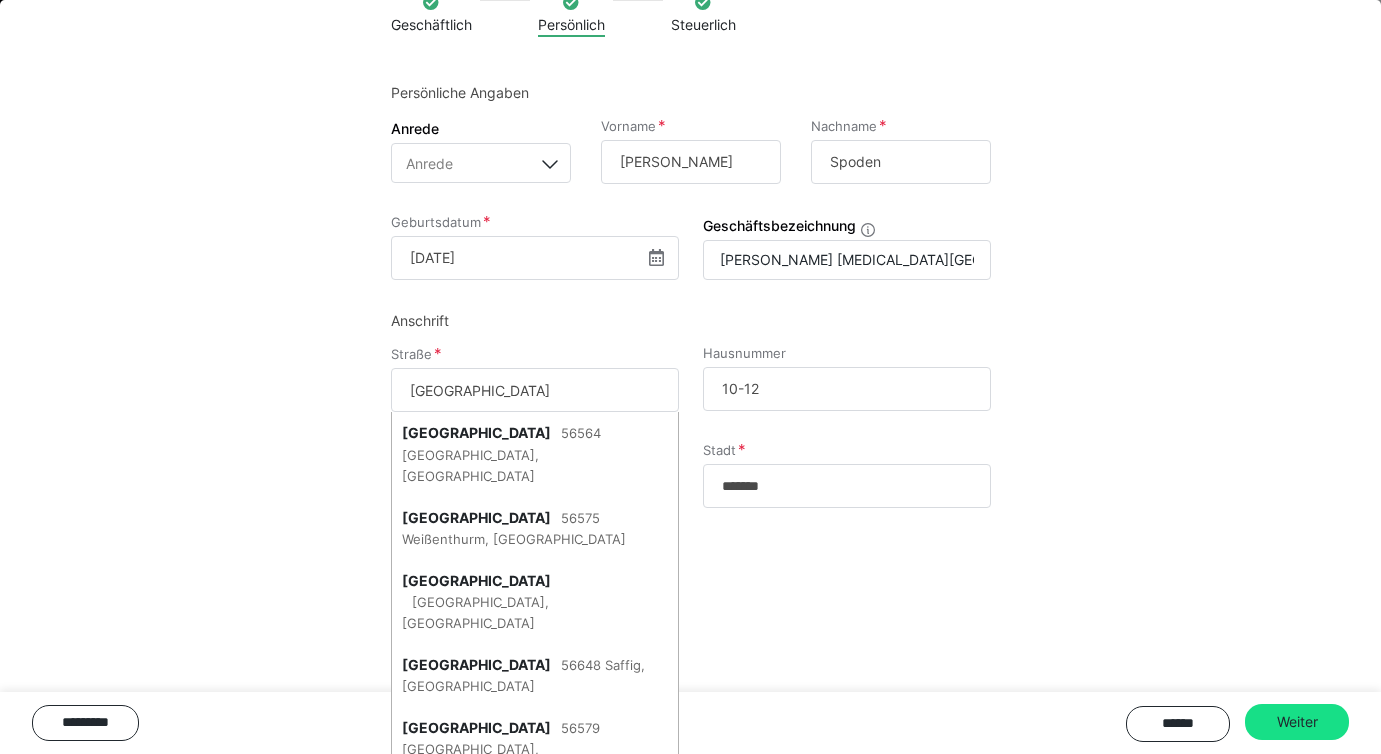 click on "Friedrichstraße" at bounding box center [535, 390] 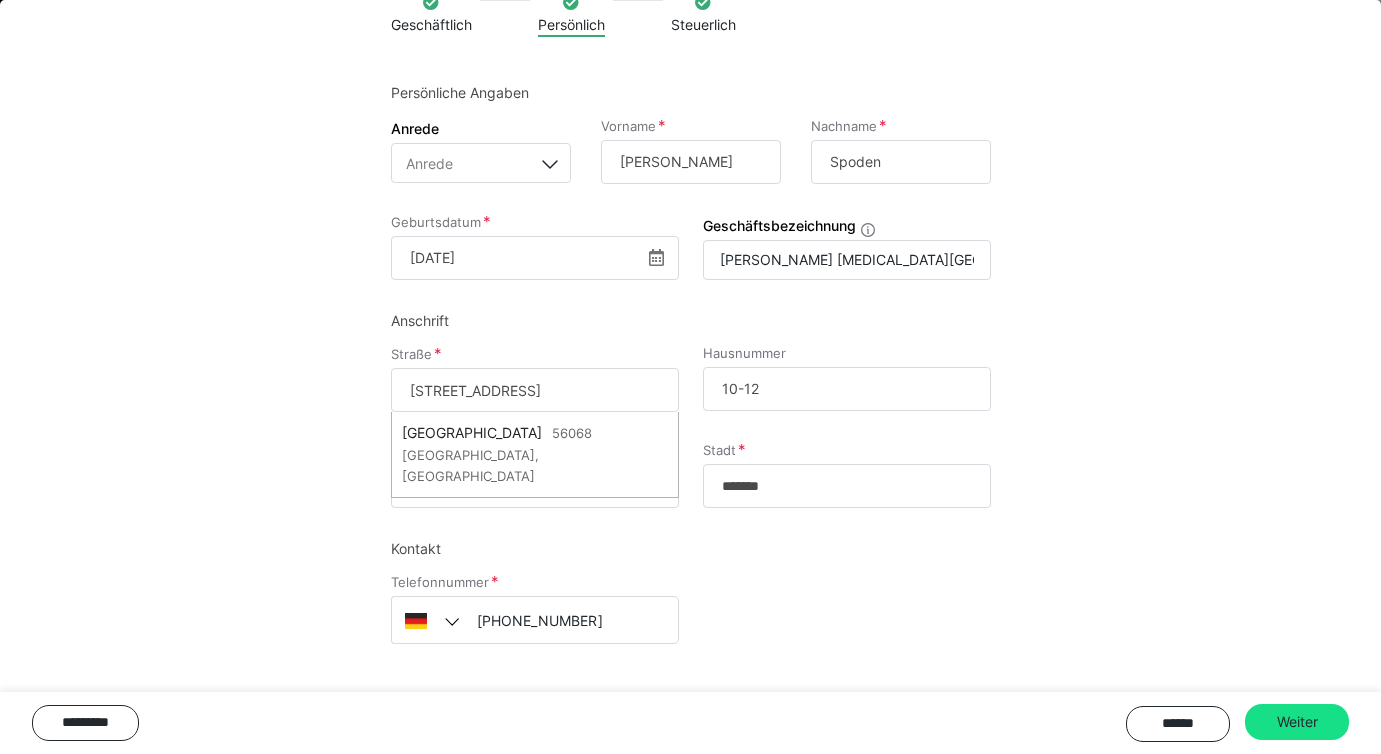 click on "Geschäftlich Persönlich Steuerlich Persönliche Angaben Anrede Anrede Vorname David Nachname Spoden Geburtsdatum 01.05.1976 ‹ Mai 1976 › Mo Di Mi Do Fr Sa So 26 27 28 29 30 1 2 3 4 5 6 7 8 9 10 11 12 13 14 15 16 17 18 19 20 21 22 23 24 25 26 27 28 29 30 31 1 2 3 4 5 6 Geschäftsbezeichnung David Spoden Tai Chi Zentrum Koblenz Anschrift Straße Friedrichstraße 56068 Friedrichstraße 56068 Koblenz, Deutschland Hausnummer 10-12 PLZ ***** Stadt ******* Kontakt Telefonnummer +49 2613 09090 ********* ****** Weiter" at bounding box center (690, 337) 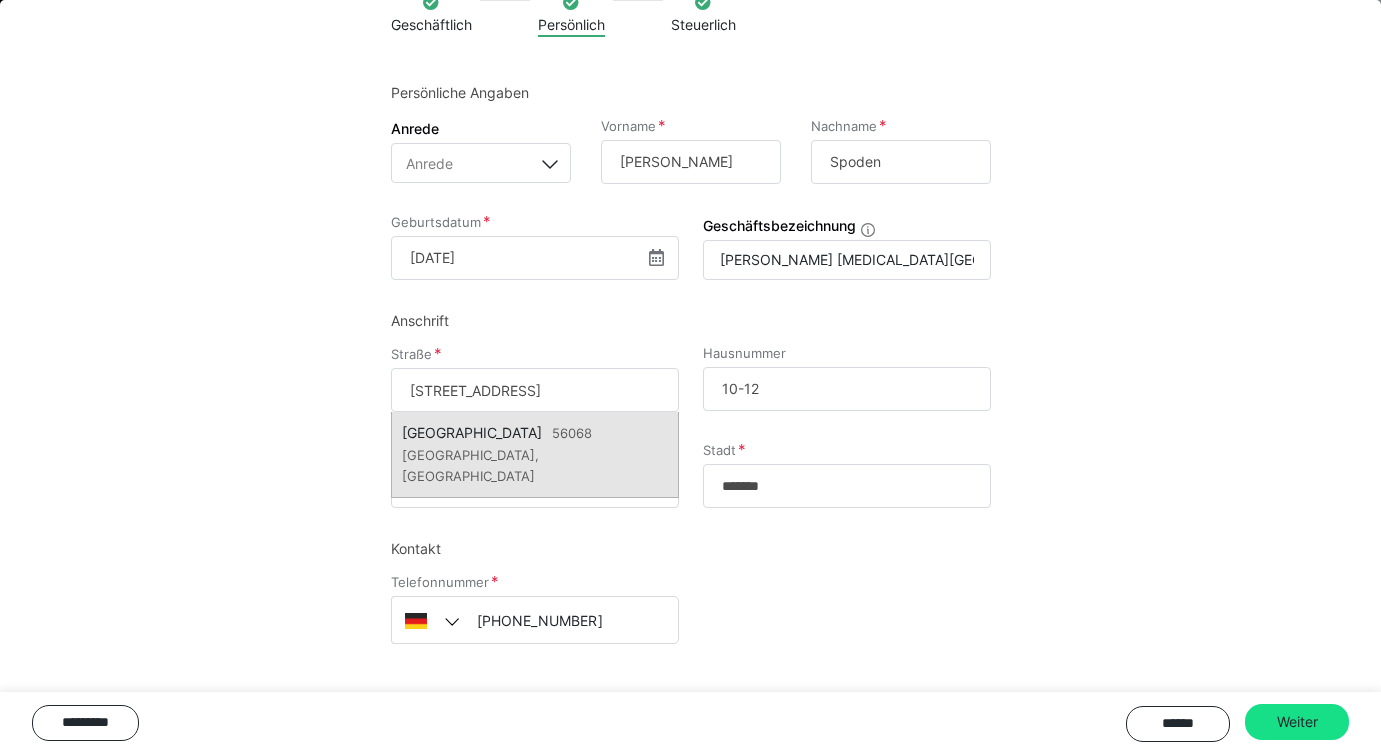 click on "Friedrichstraße" at bounding box center [472, 432] 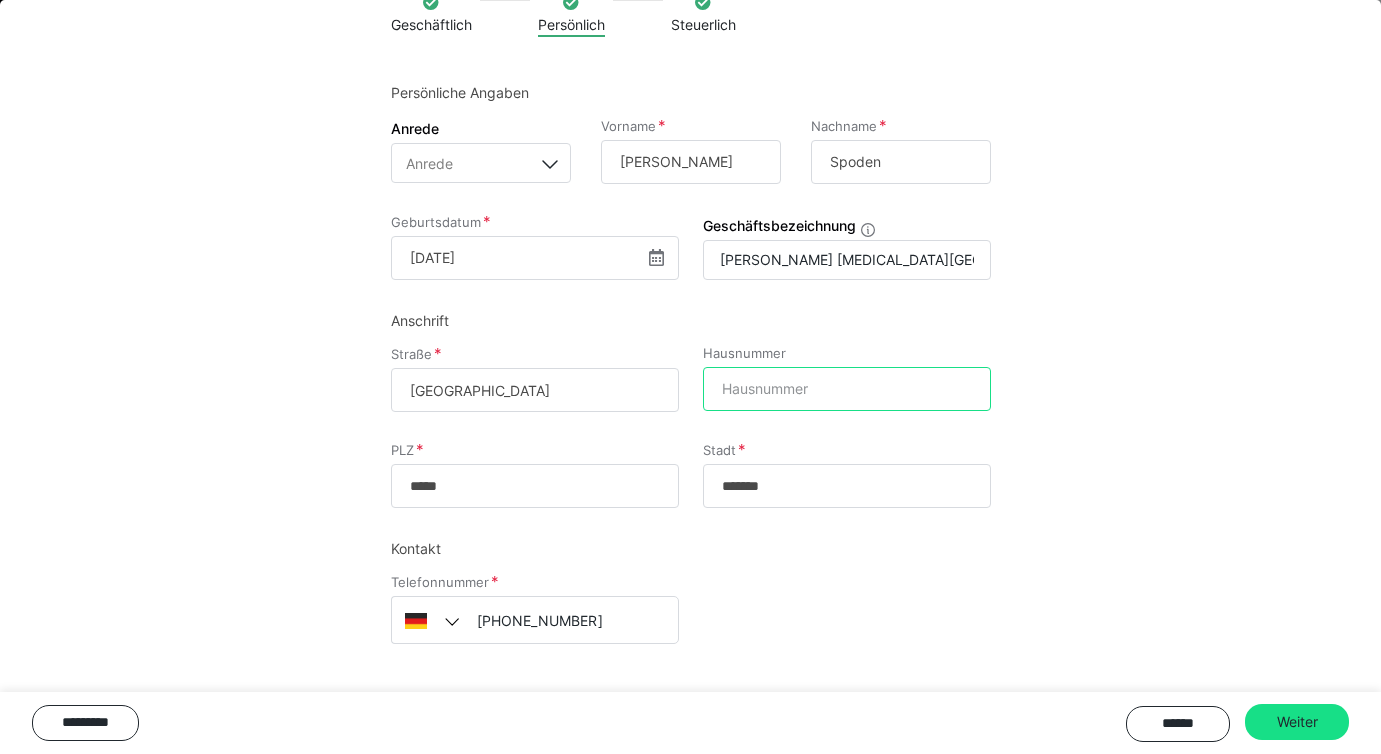 click on "Hausnummer" at bounding box center (847, 389) 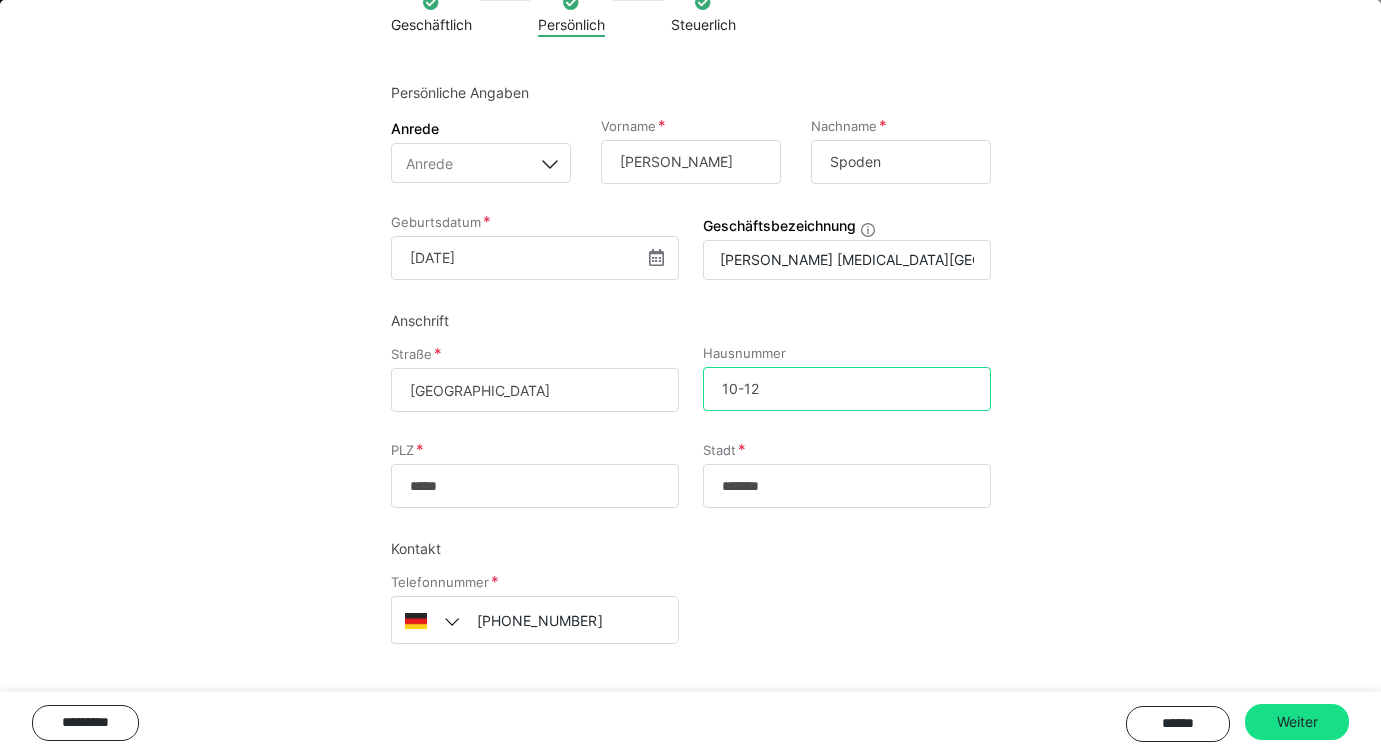 type on "10-12" 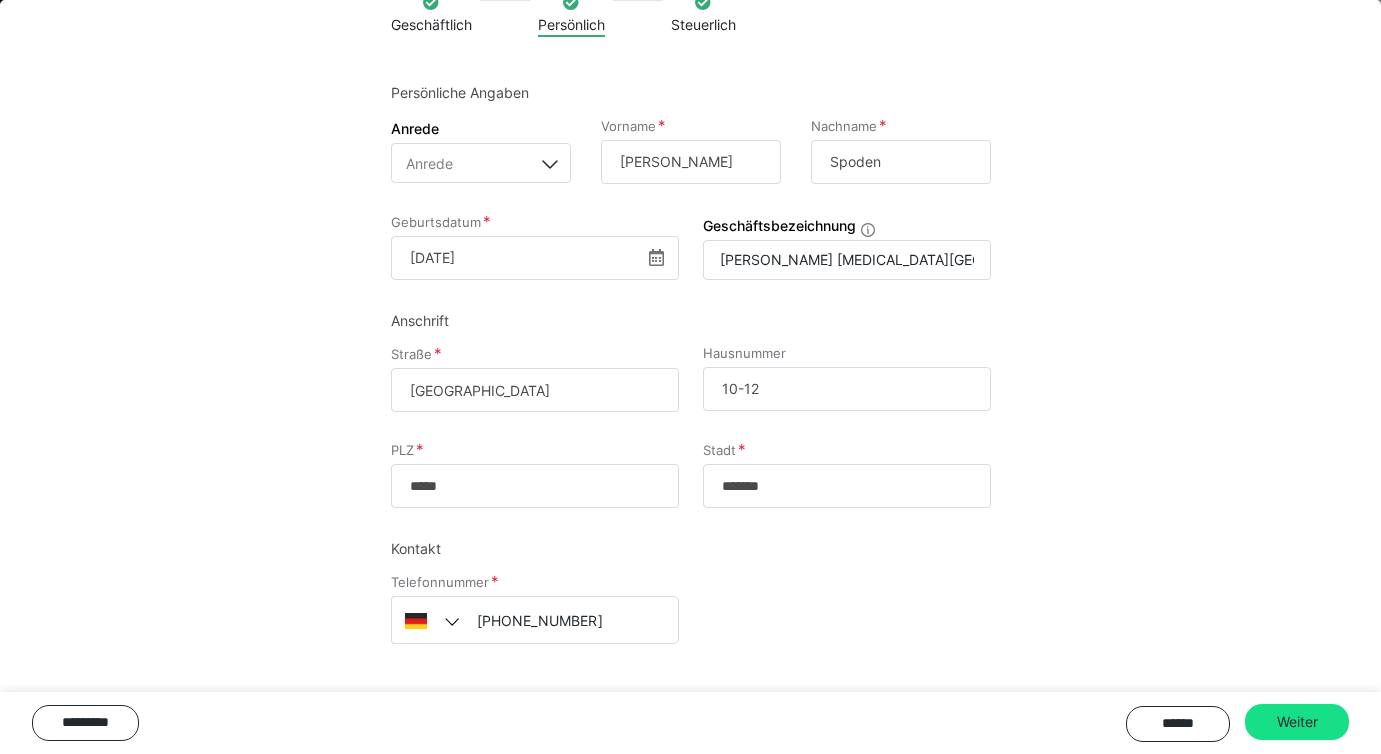 click on "Geschäftlich Persönlich Steuerlich Persönliche Angaben Anrede Anrede Vorname David Nachname Spoden Geburtsdatum 01.05.1976 ‹ Mai 1976 › Mo Di Mi Do Fr Sa So 26 27 28 29 30 1 2 3 4 5 6 7 8 9 10 11 12 13 14 15 16 17 18 19 20 21 22 23 24 25 26 27 28 29 30 31 1 2 3 4 5 6 Geschäftsbezeichnung David Spoden Tai Chi Zentrum Koblenz Anschrift Straße Friedrichstraße Hausnummer 10-12 PLZ ***** Stadt ******* Kontakt Telefonnummer +49 2613 09090 ********* ****** Weiter" at bounding box center (690, 337) 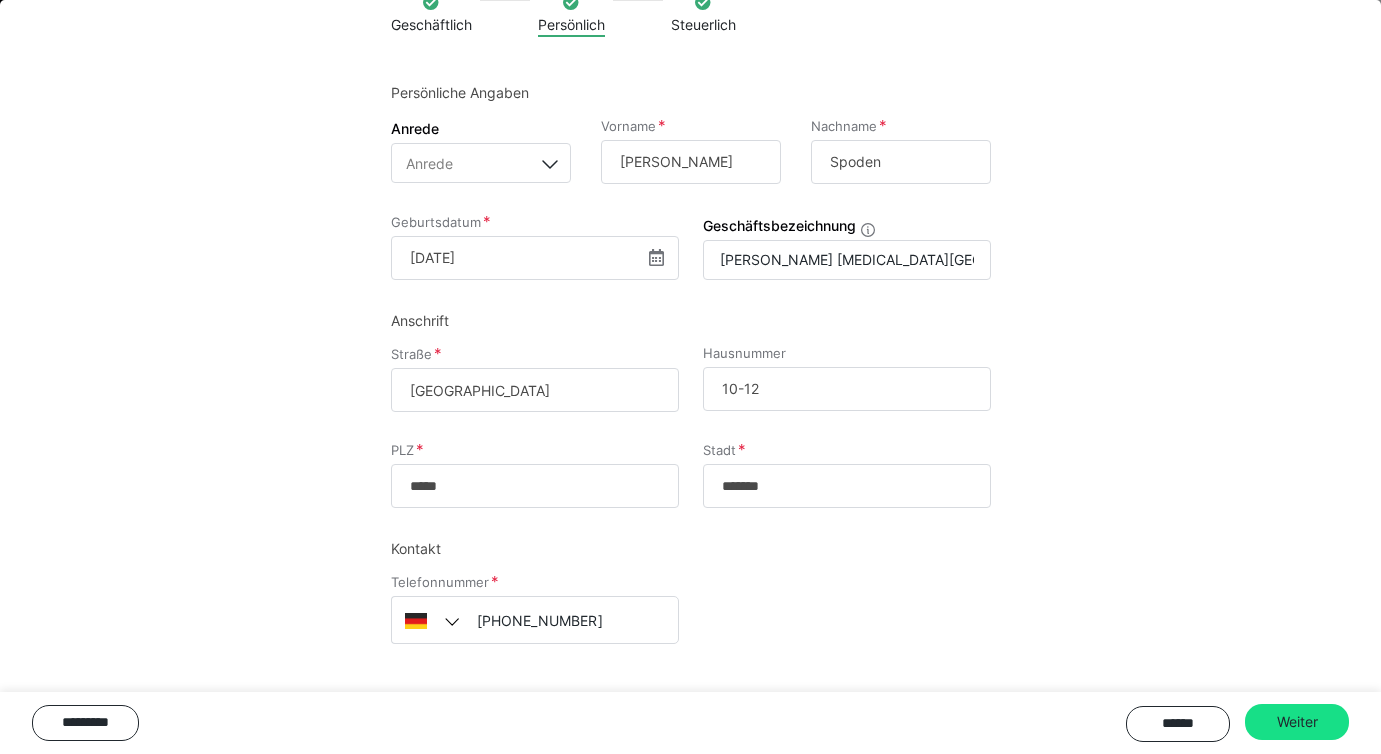 scroll, scrollTop: 428, scrollLeft: 0, axis: vertical 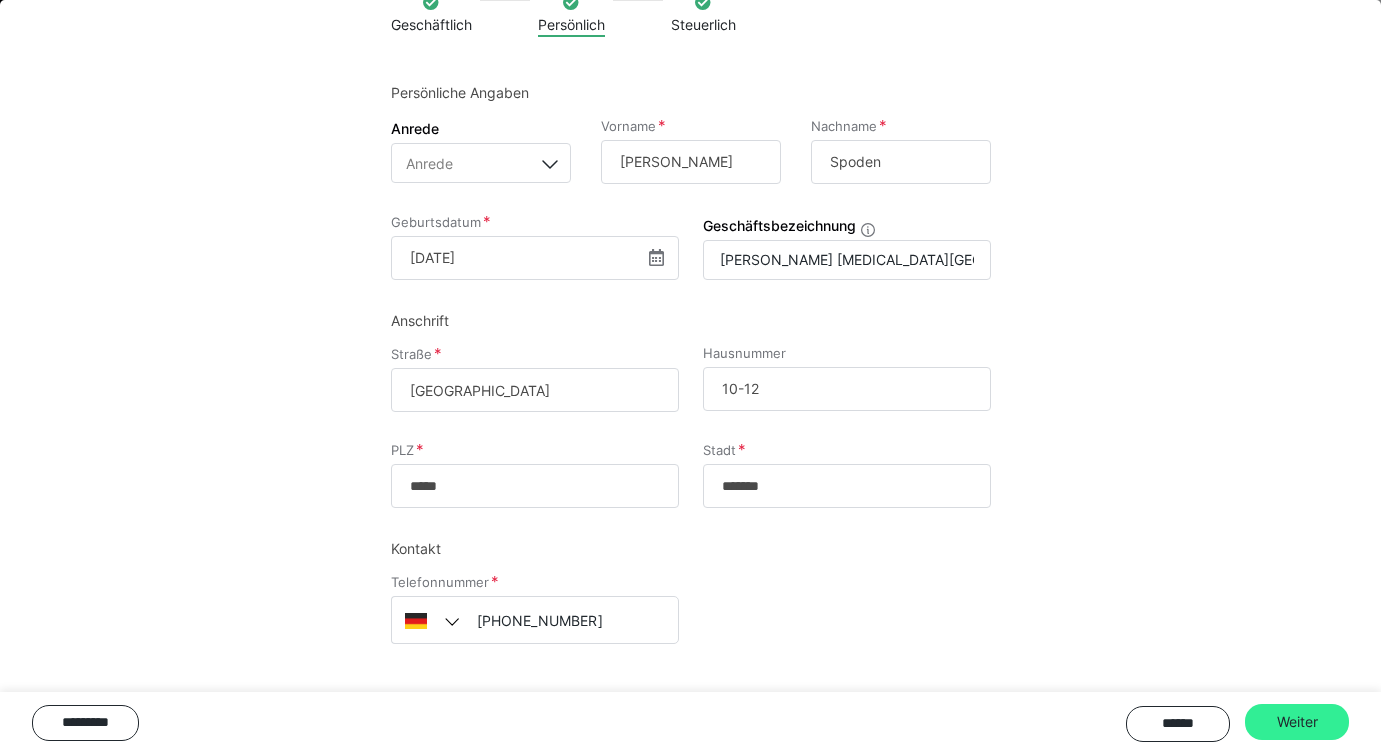 click on "Weiter" at bounding box center (1297, 722) 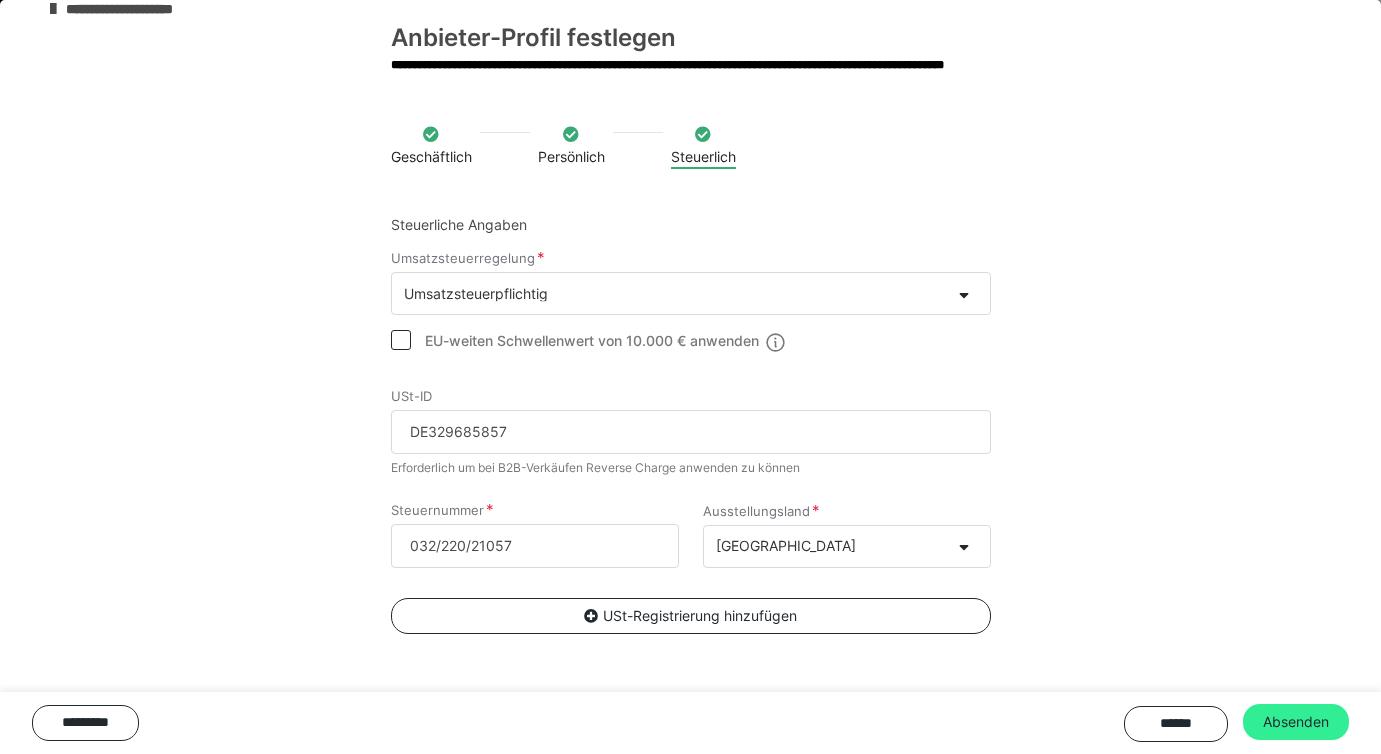 scroll, scrollTop: 32, scrollLeft: 0, axis: vertical 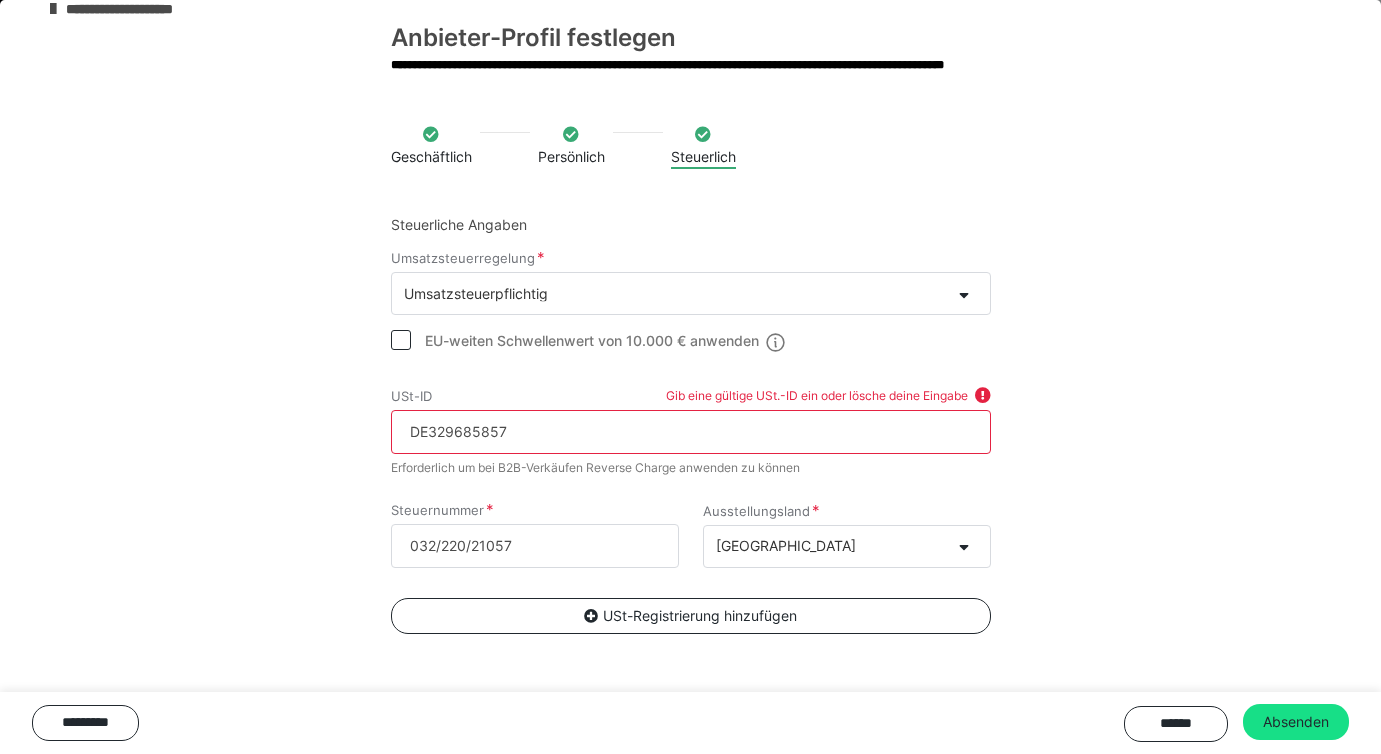 click on "DE329685857" at bounding box center (691, 432) 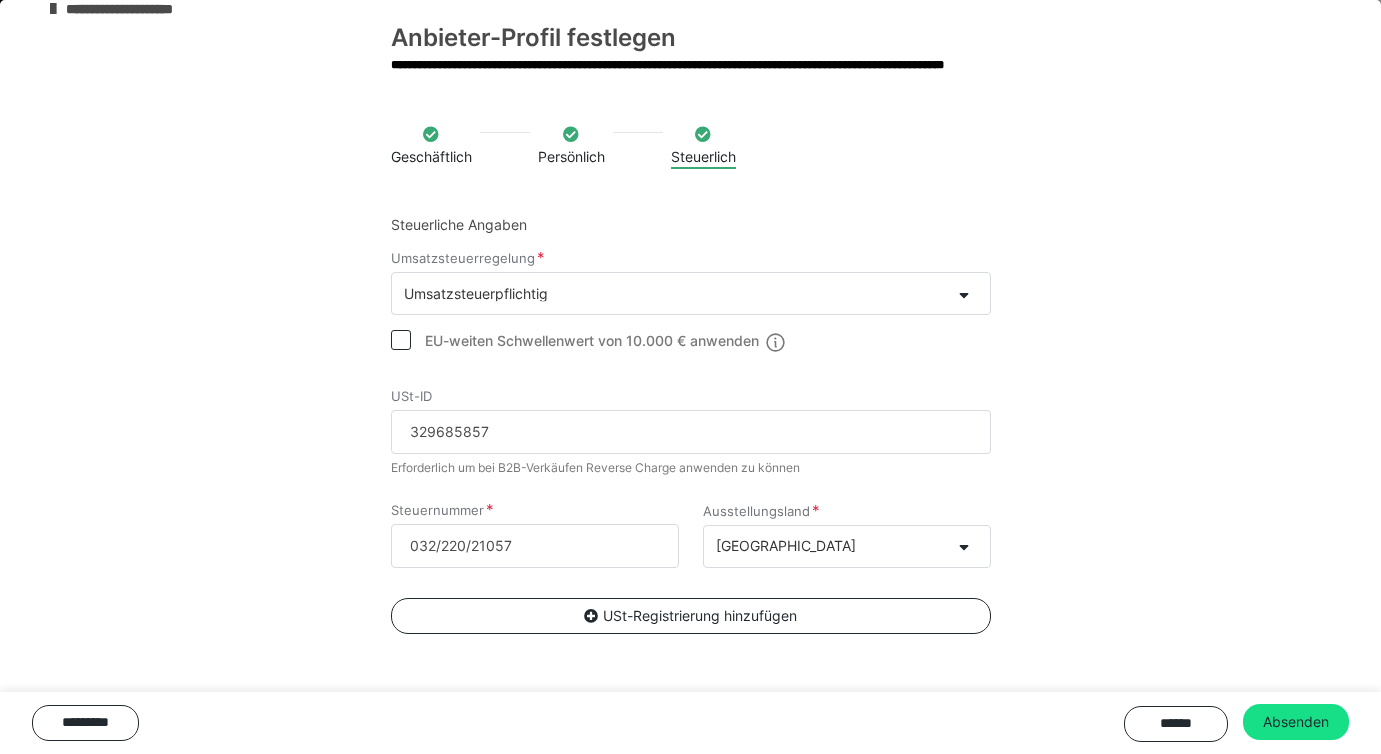 click on "Geschäftlich Persönlich Steuerlich Steuerliche Angaben Umsatzsteuerregelung Umsatzsteuerpflichtig EU-weiten Schwellenwert von 10.000 € anwenden USt-ID 329685857 Erforderlich um bei B2B-Verkäufen Reverse Charge anwenden zu können Steuernummer 032/220/21057 Ausstellungsland Deutschland USt-Registrierung hinzufügen ********* ****** Absenden" at bounding box center (690, 423) 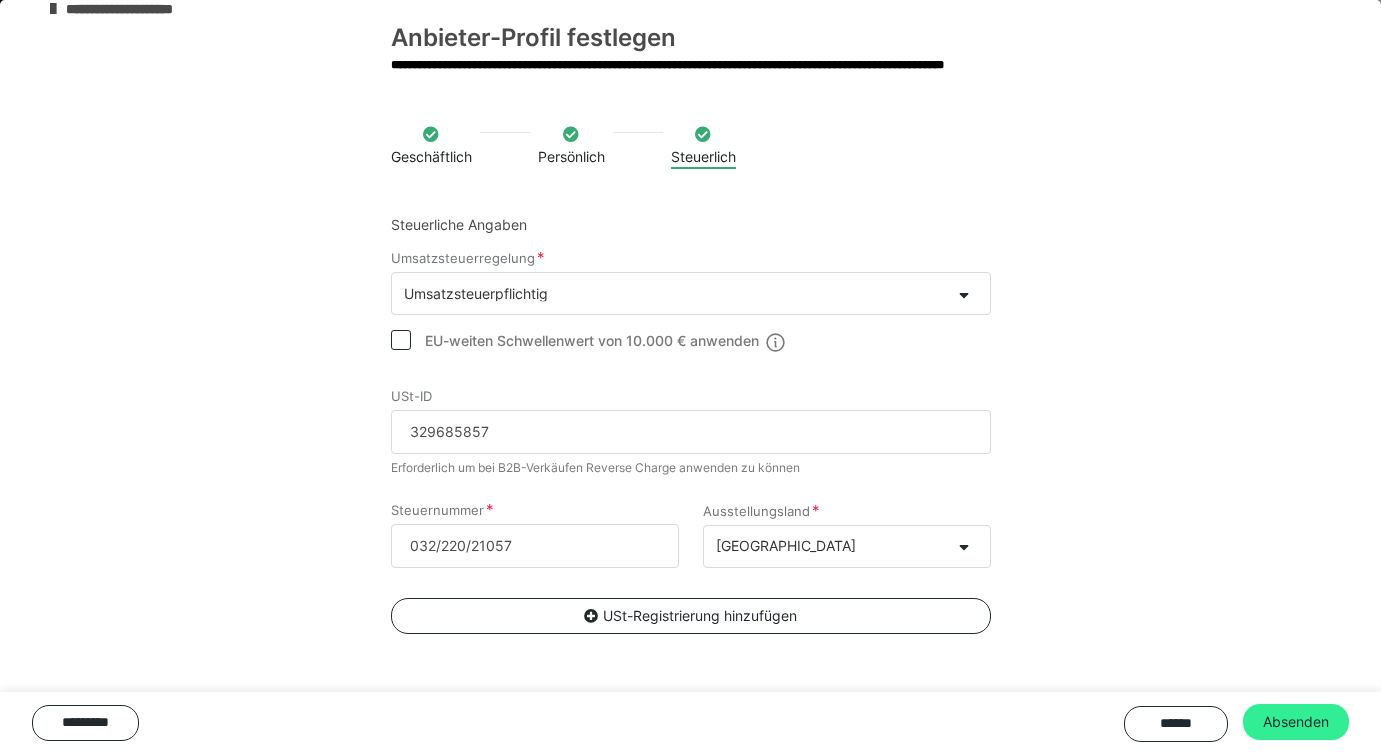 click on "Absenden" at bounding box center [1296, 722] 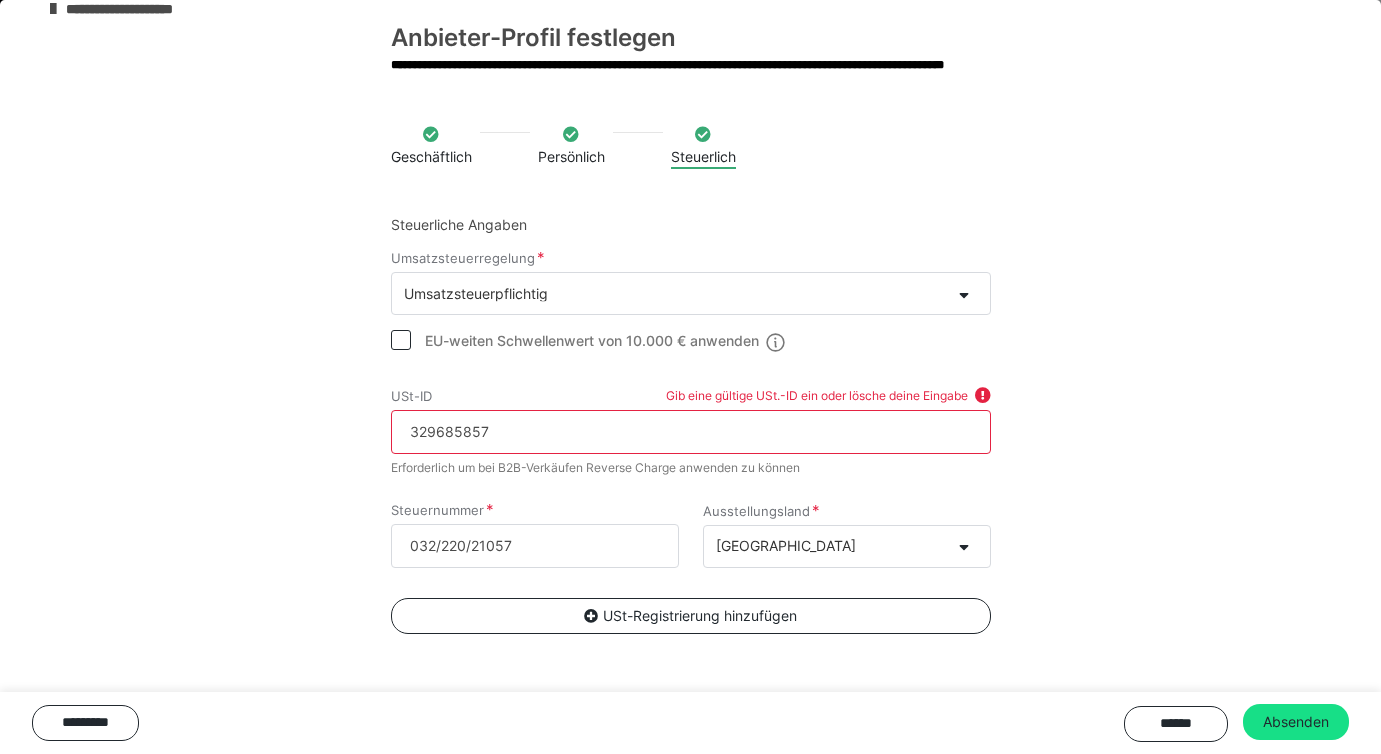 click on "329685857" at bounding box center [691, 432] 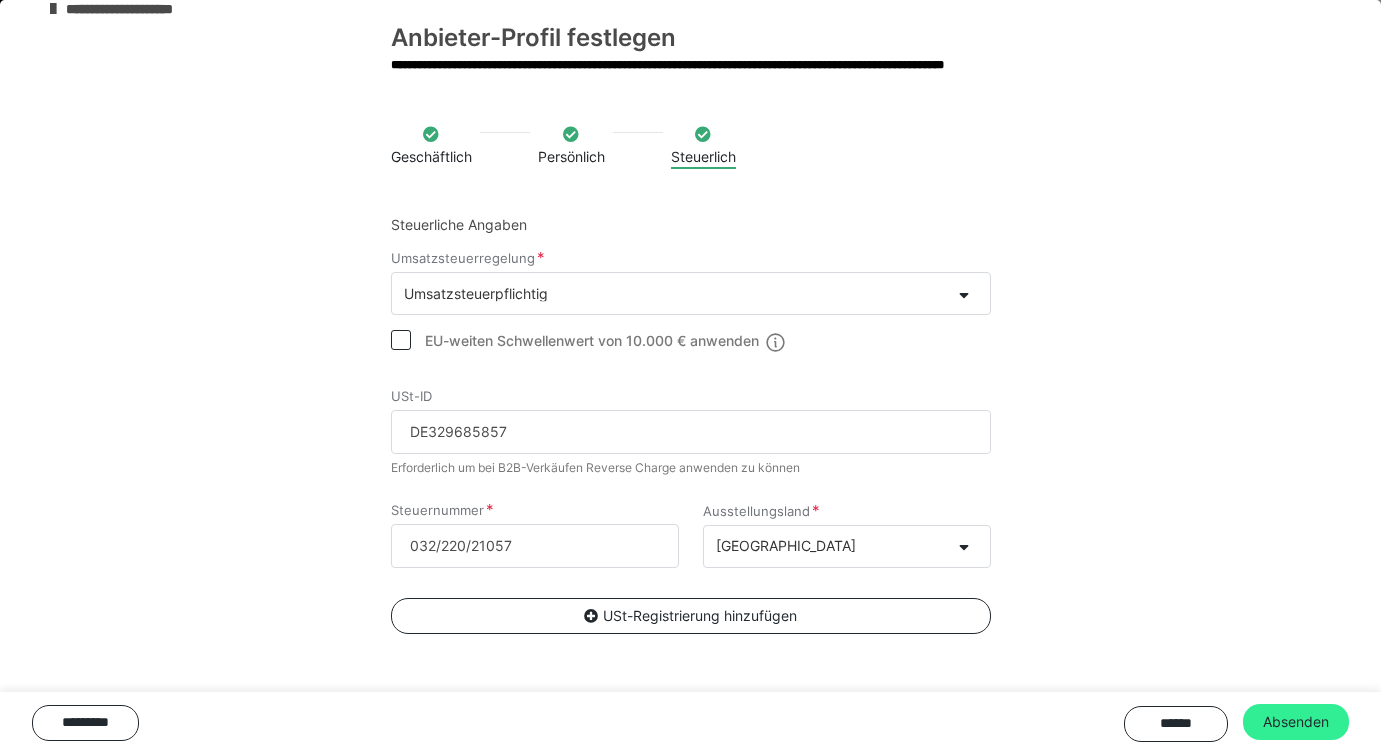 click on "Absenden" at bounding box center (1296, 722) 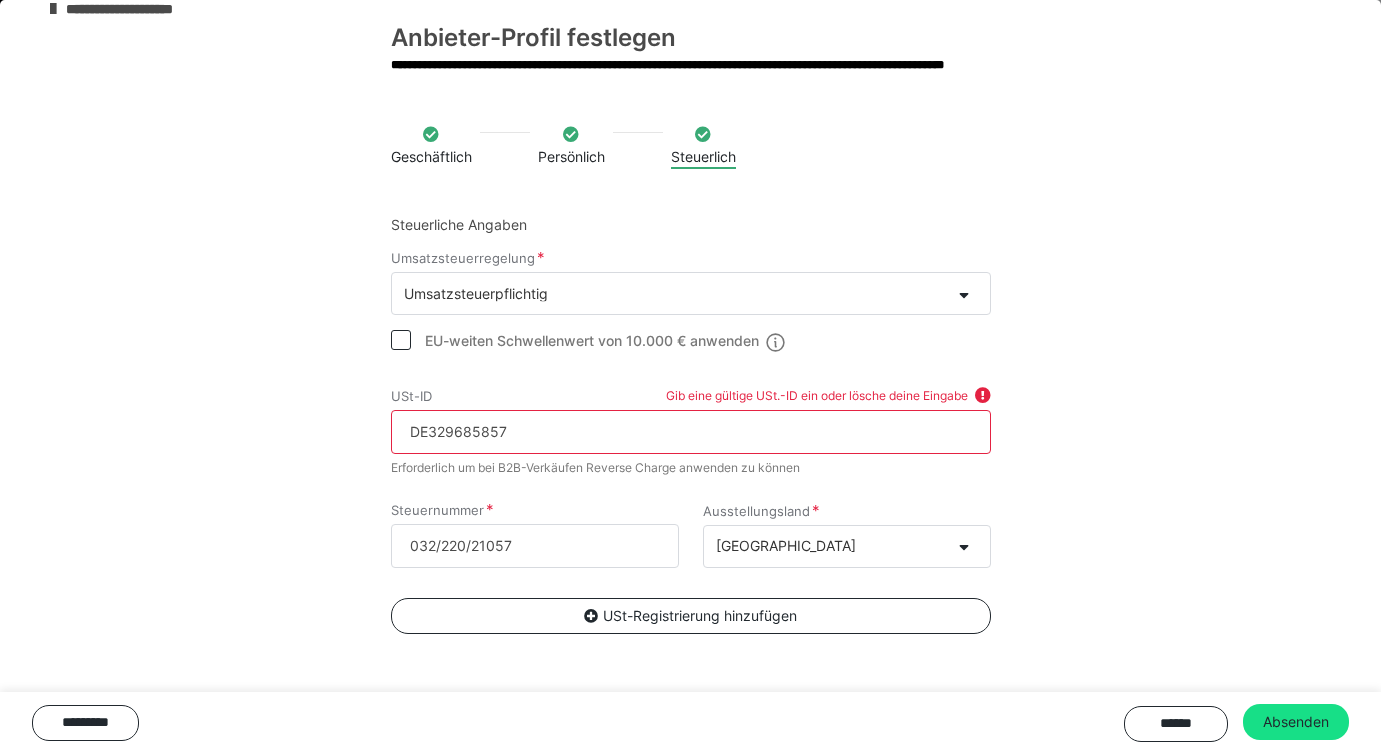 click on "Geschäftlich Persönlich Steuerlich Steuerliche Angaben Umsatzsteuerregelung Umsatzsteuerpflichtig EU-weiten Schwellenwert von 10.000 € anwenden USt-ID Gib eine gültige USt.-ID ein oder lösche deine Eingabe DE329685857 Erforderlich um bei B2B-Verkäufen Reverse Charge anwenden zu können Steuernummer 032/220/21057 Ausstellungsland Deutschland USt-Registrierung hinzufügen ********* ****** Absenden" at bounding box center [690, 423] 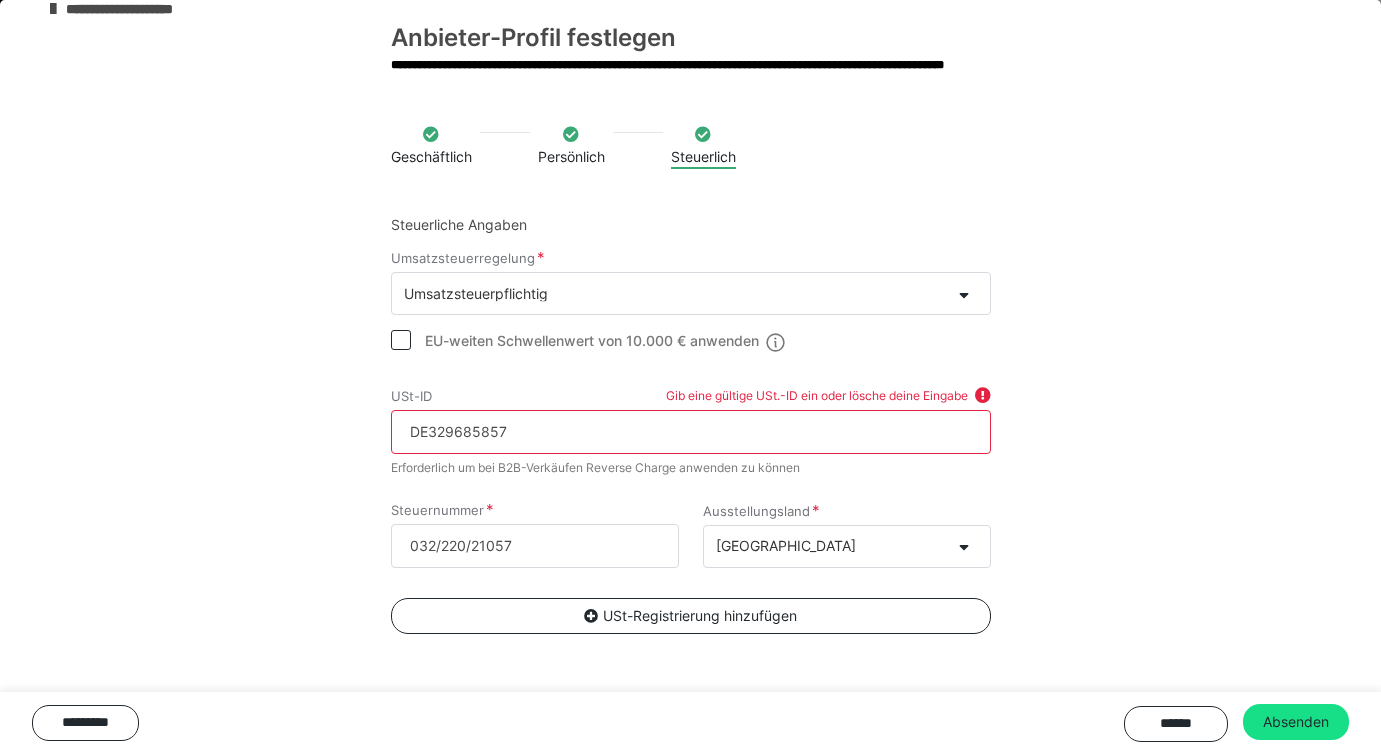 click on "DE329685857" at bounding box center (691, 432) 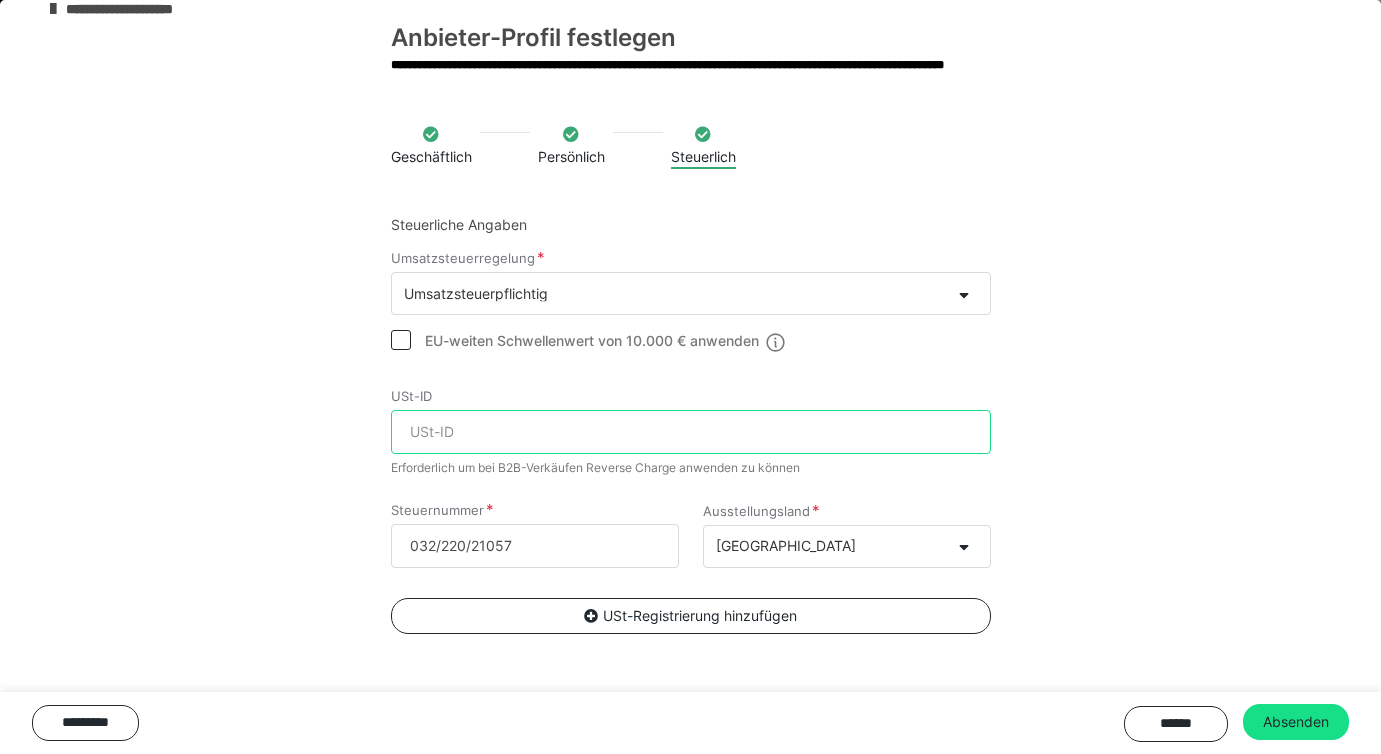 type 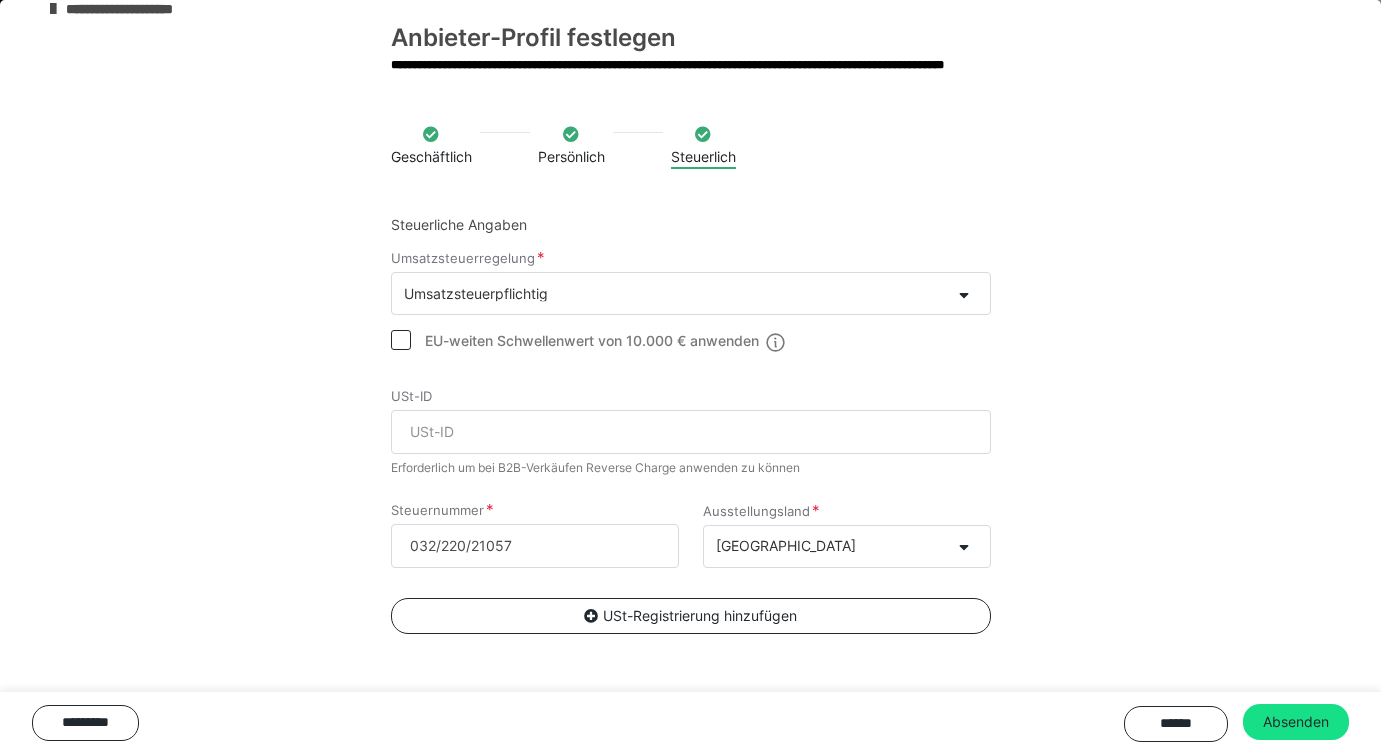 click on "Geschäftlich Persönlich Steuerlich Steuerliche Angaben Umsatzsteuerregelung Umsatzsteuerpflichtig EU-weiten Schwellenwert von 10.000 € anwenden USt-ID Erforderlich um bei B2B-Verkäufen Reverse Charge anwenden zu können Steuernummer 032/220/21057 Ausstellungsland Deutschland USt-Registrierung hinzufügen ********* ****** Absenden" at bounding box center (690, 423) 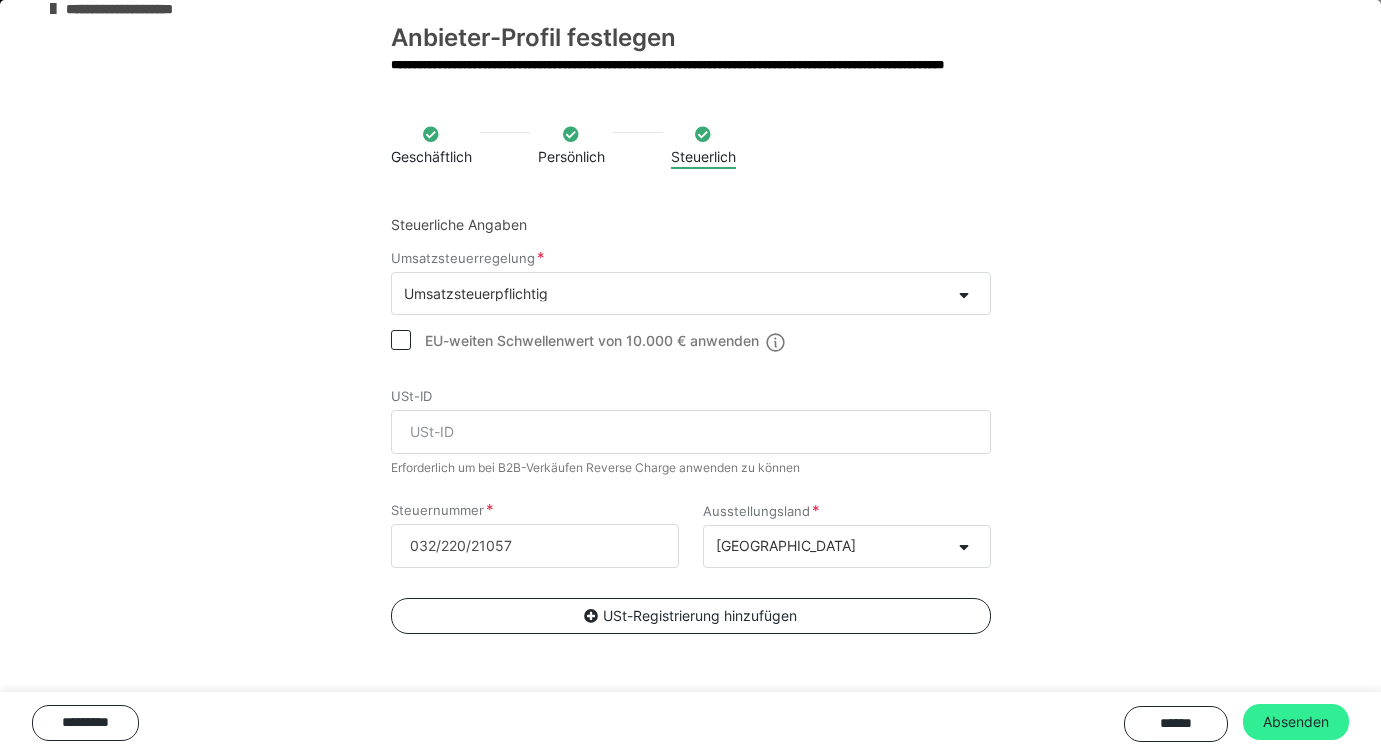 click on "Absenden" at bounding box center (1296, 722) 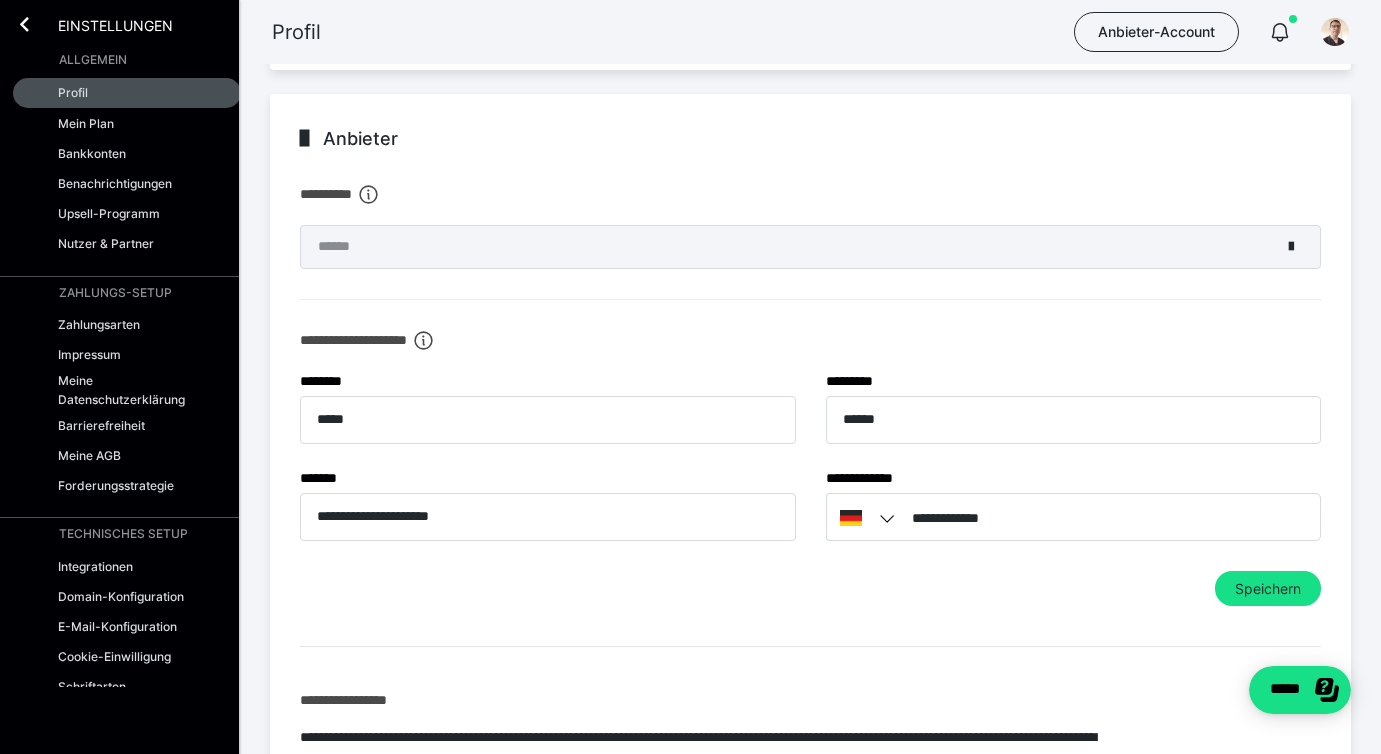 scroll, scrollTop: 747, scrollLeft: 0, axis: vertical 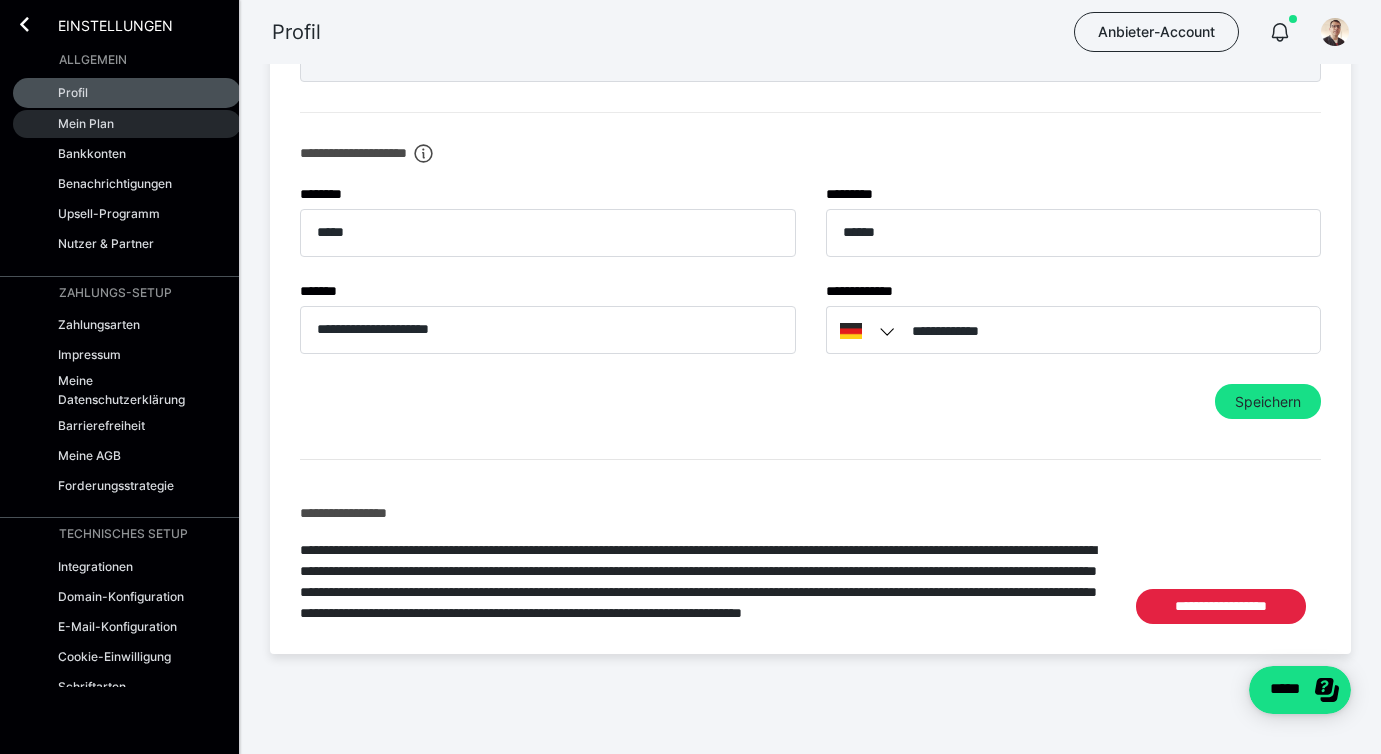 click on "Mein Plan" at bounding box center (127, 124) 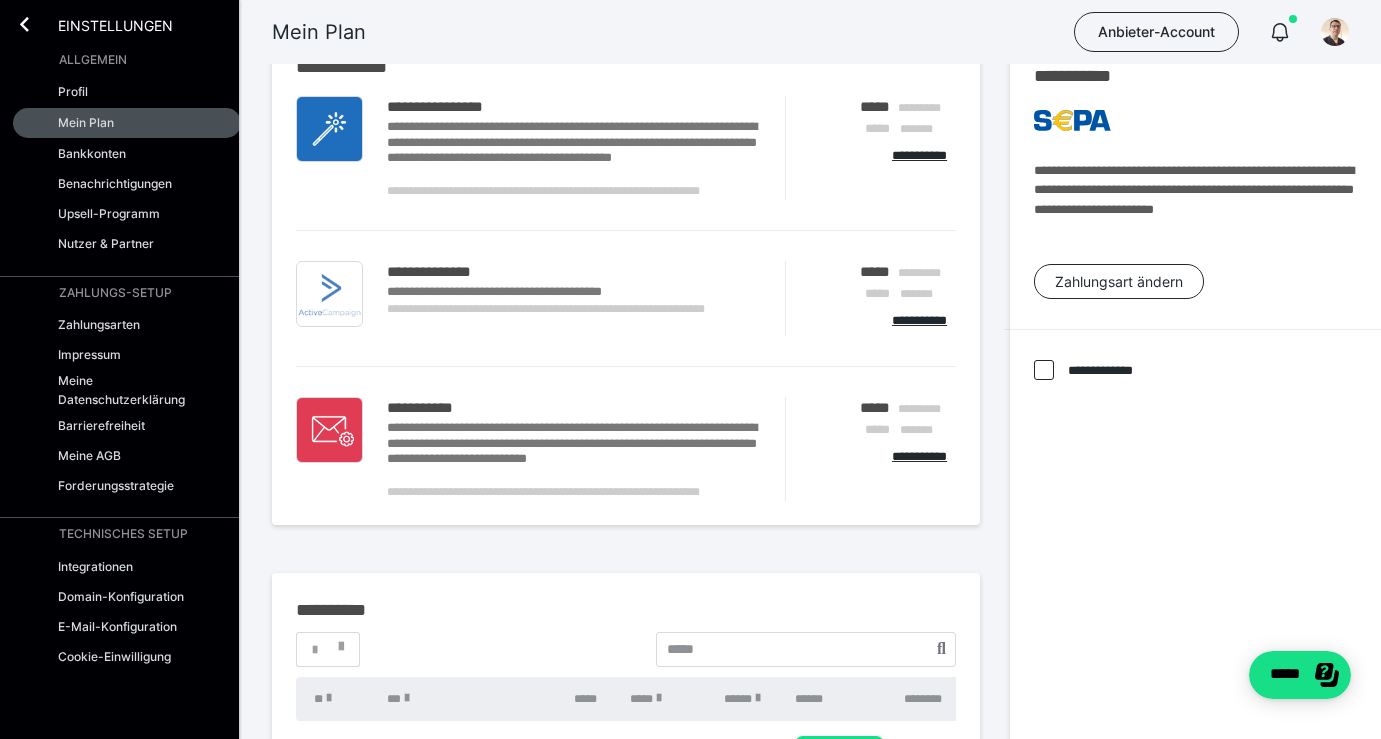 scroll, scrollTop: 0, scrollLeft: 0, axis: both 